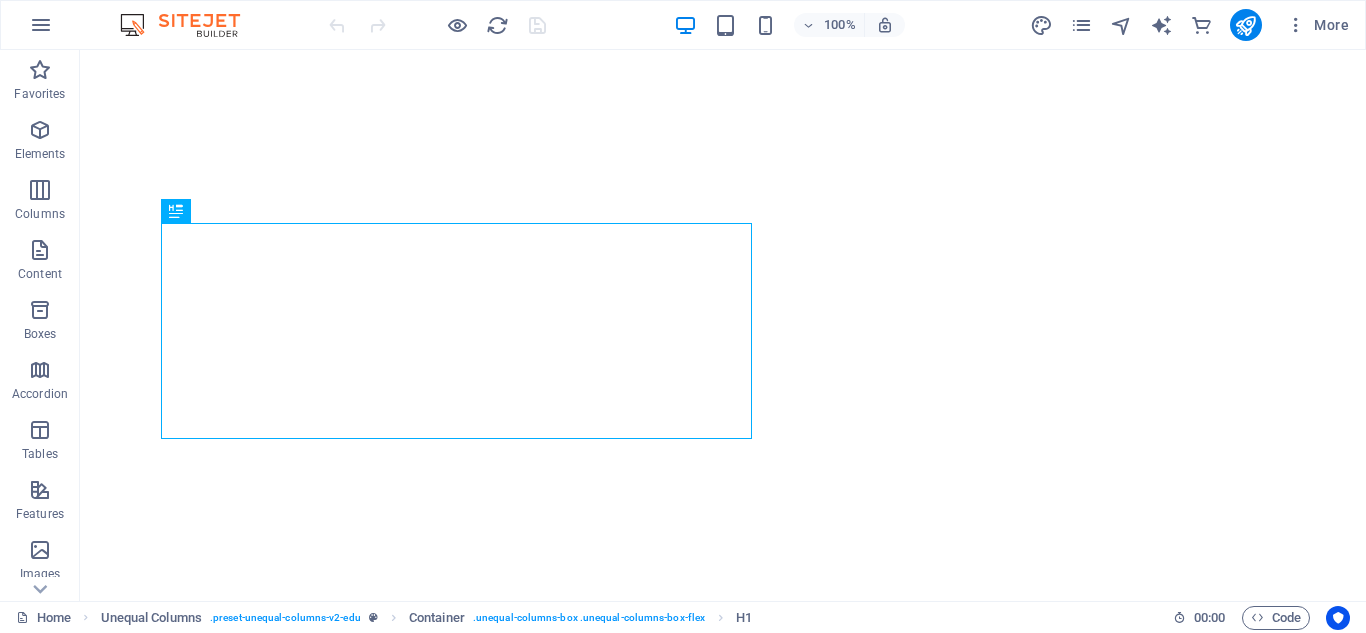 scroll, scrollTop: 0, scrollLeft: 0, axis: both 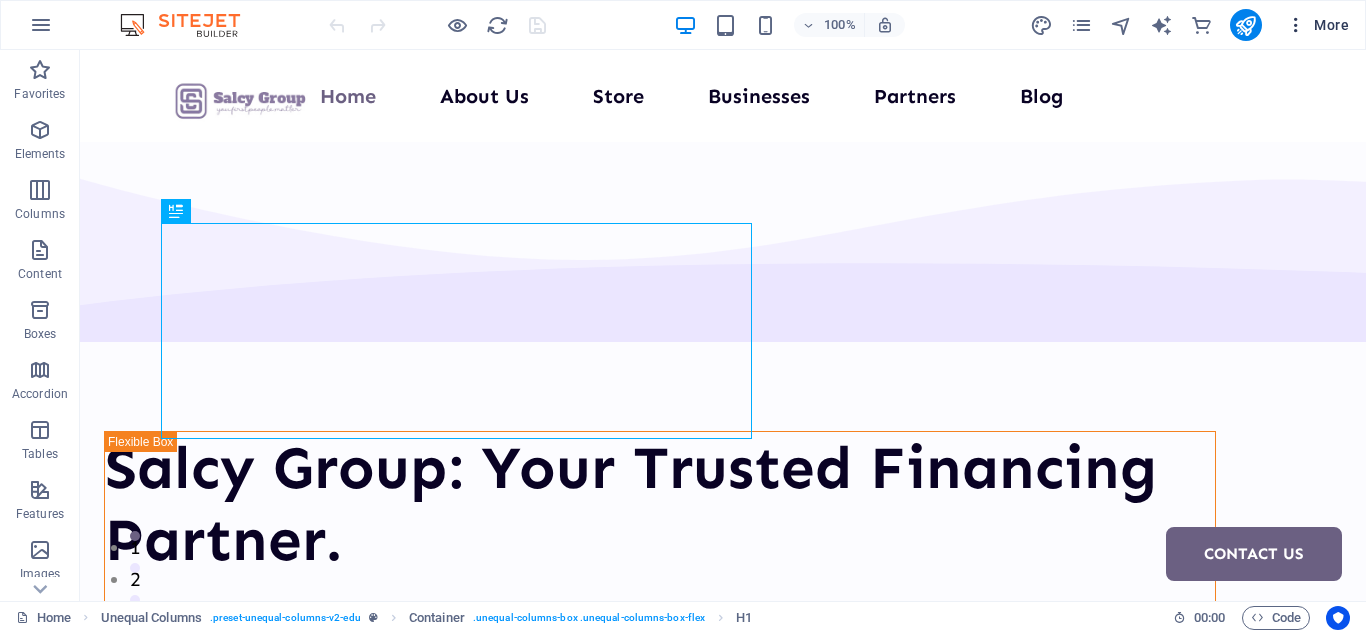 click at bounding box center [1296, 25] 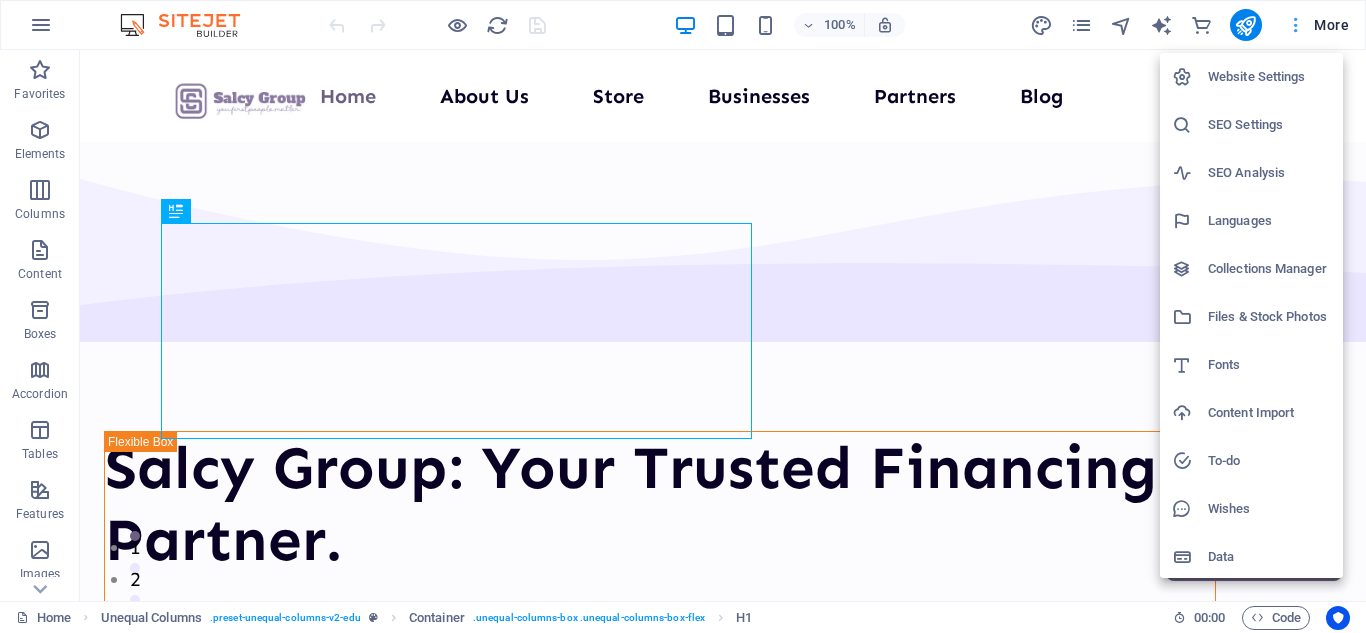 click at bounding box center [683, 316] 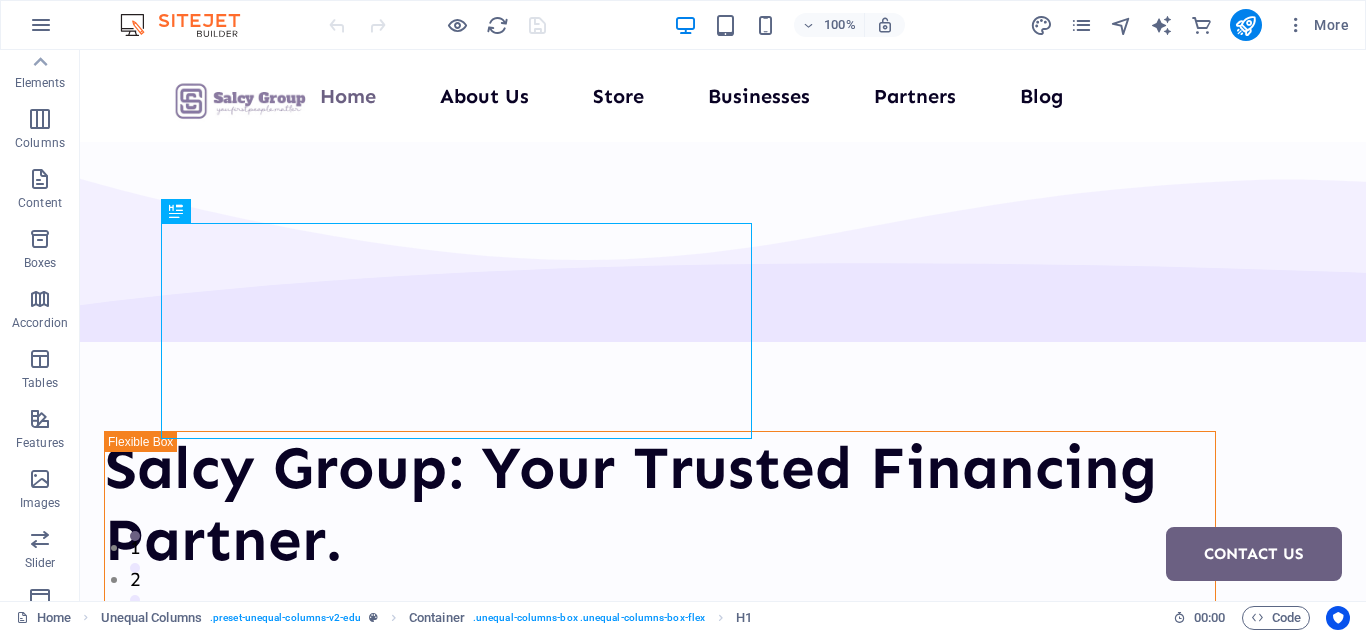 scroll, scrollTop: 0, scrollLeft: 0, axis: both 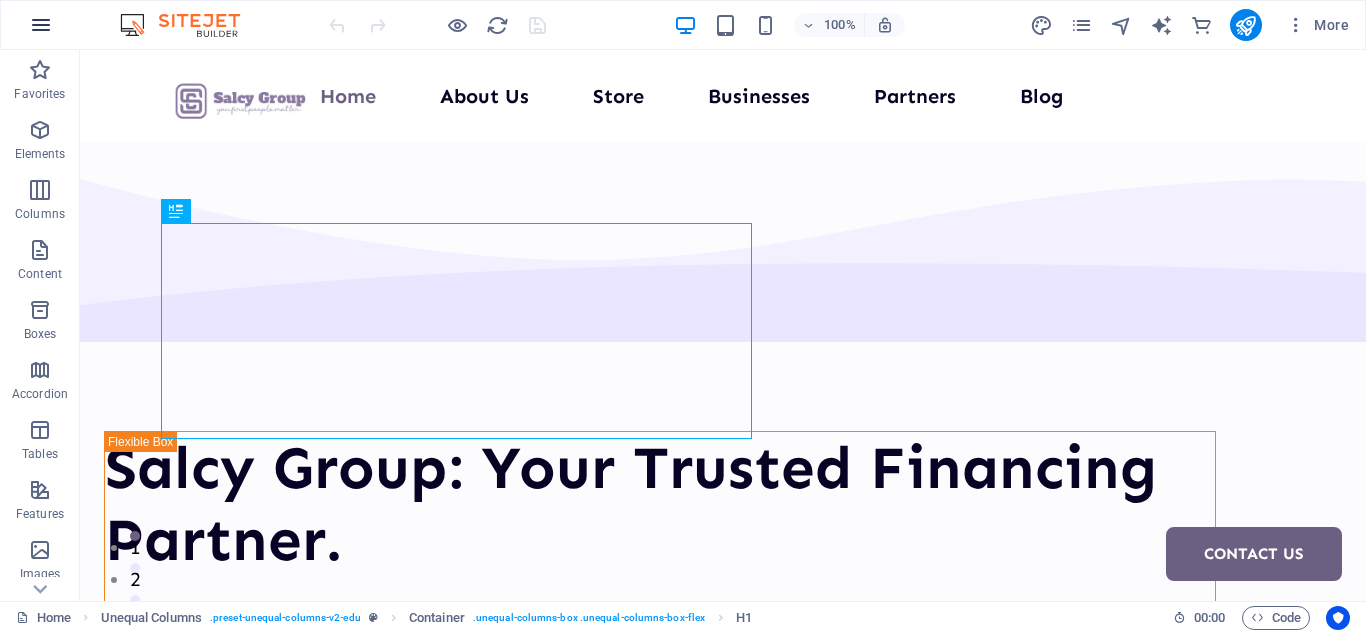 click at bounding box center [41, 25] 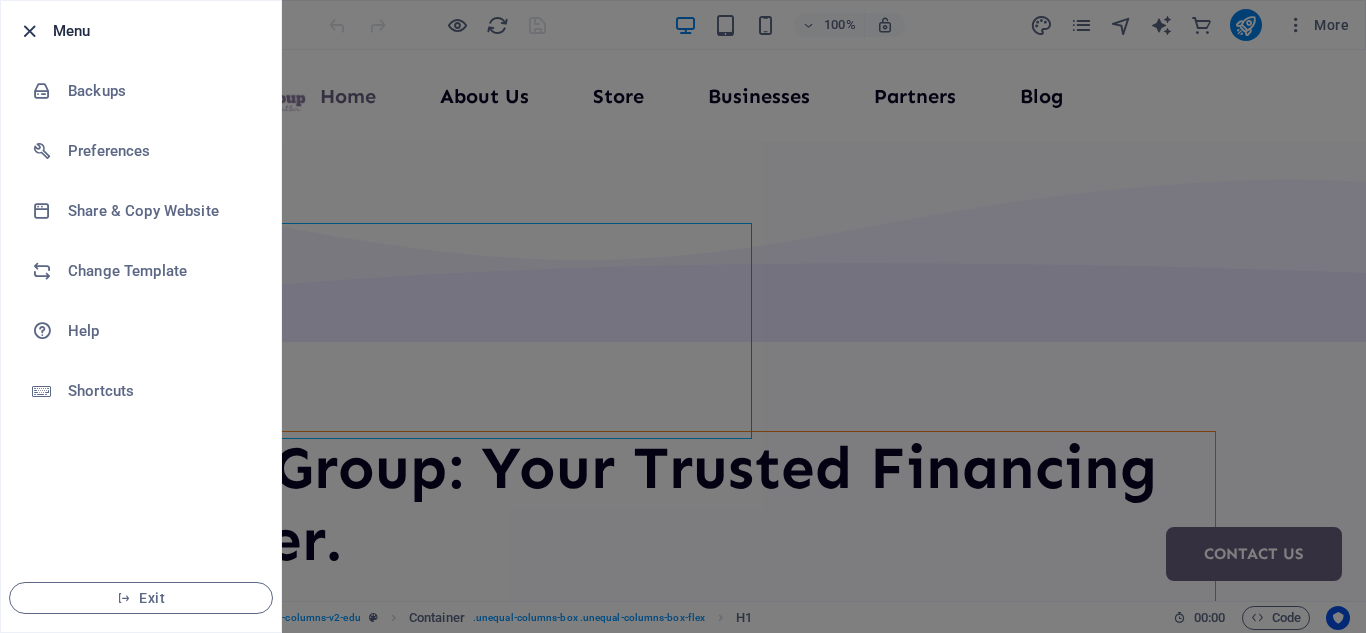 click at bounding box center (29, 31) 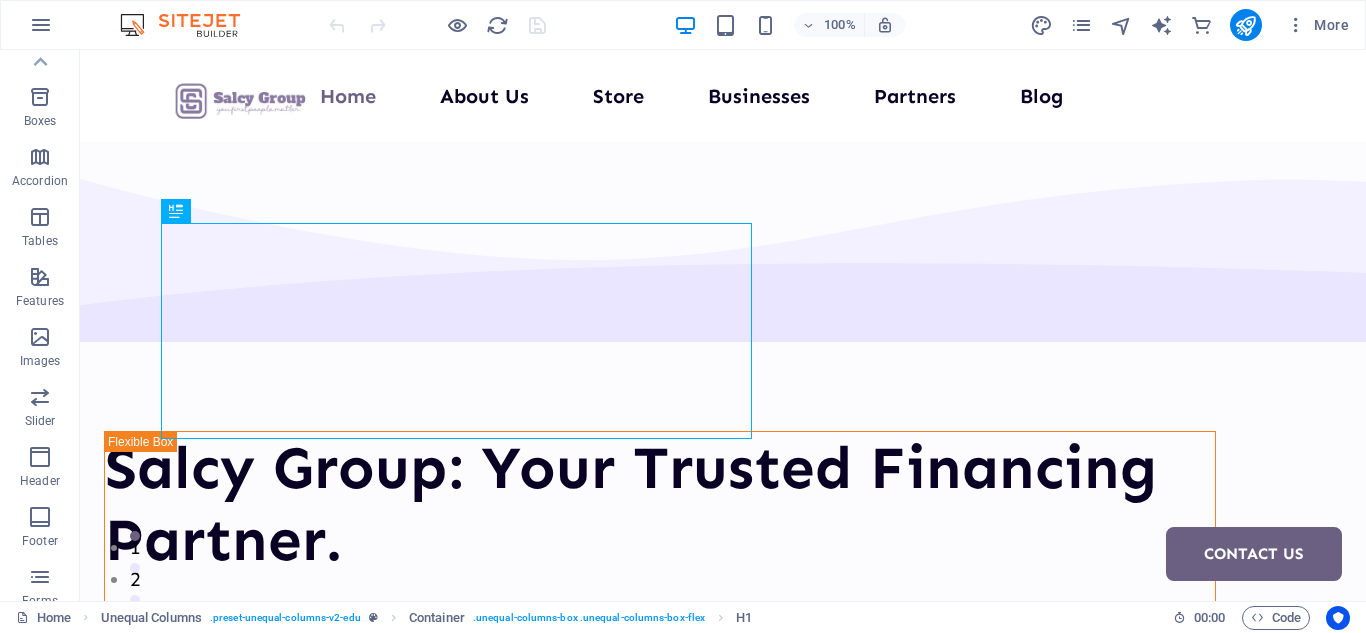 scroll, scrollTop: 0, scrollLeft: 0, axis: both 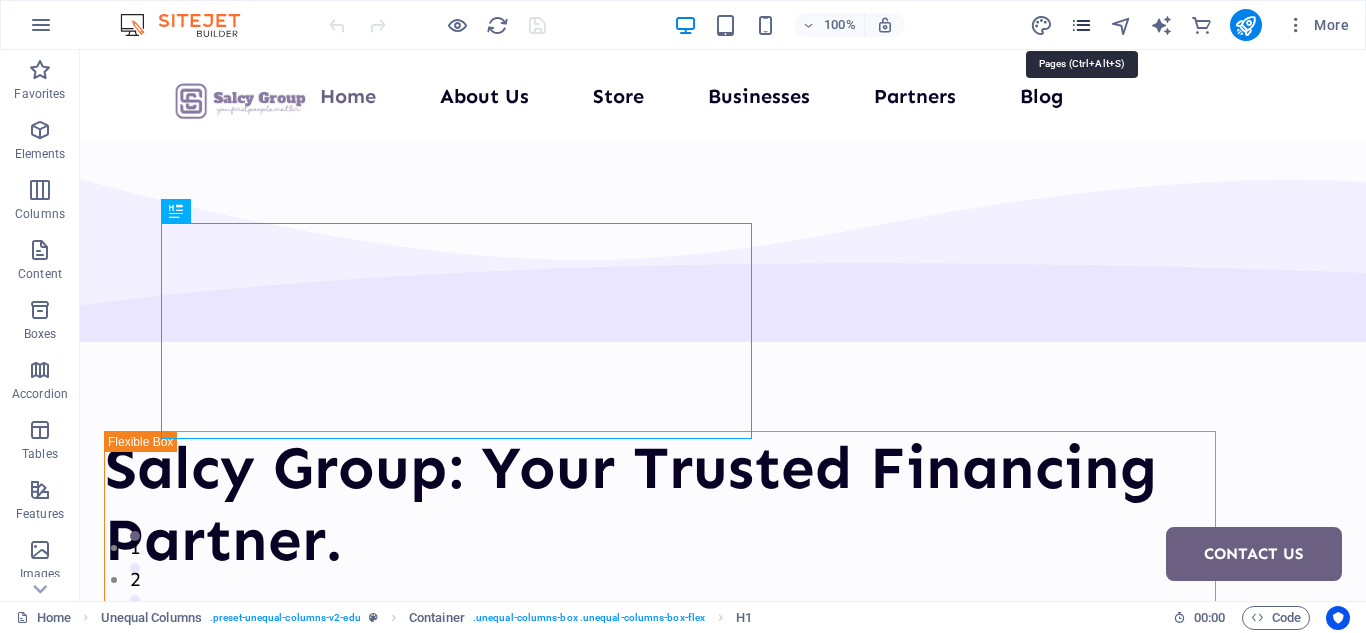 click at bounding box center (1081, 25) 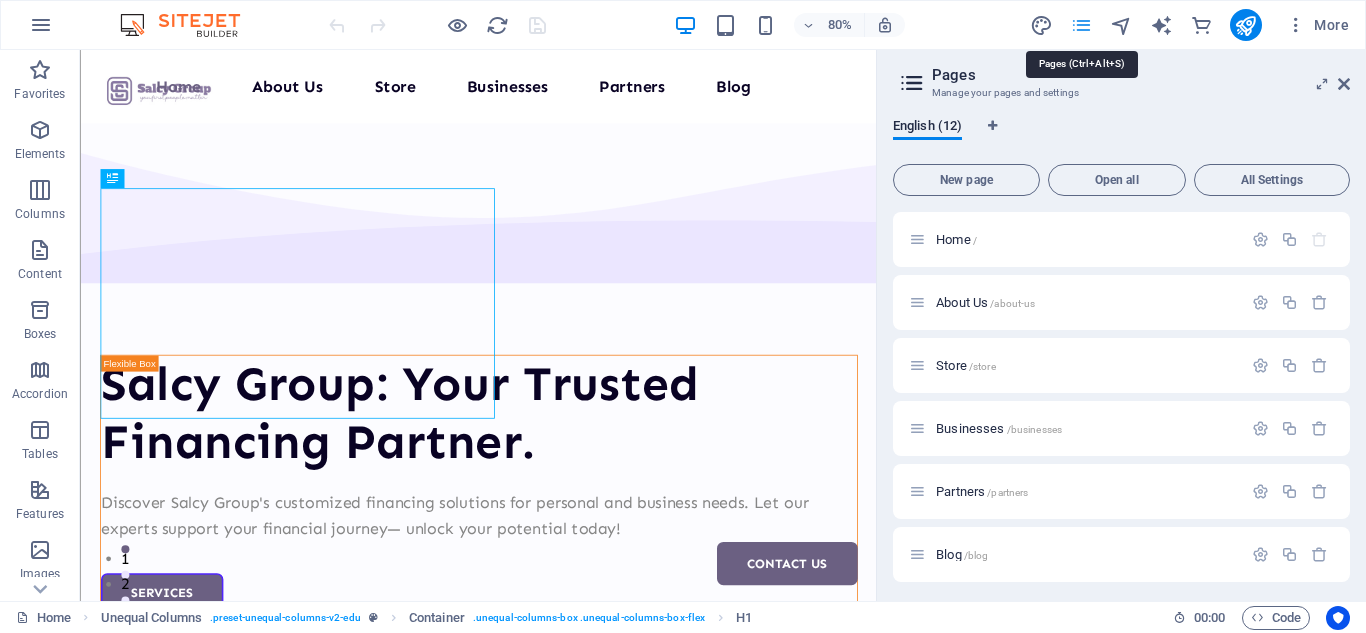 click at bounding box center (1081, 25) 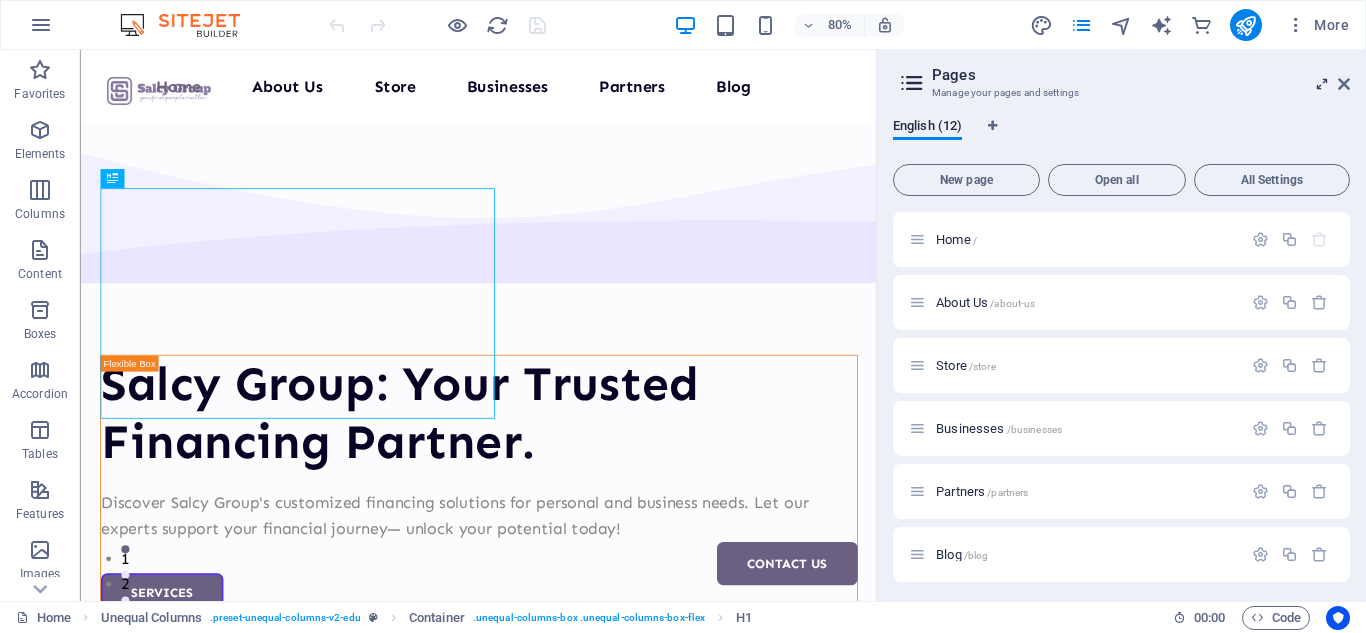 click at bounding box center [1322, 84] 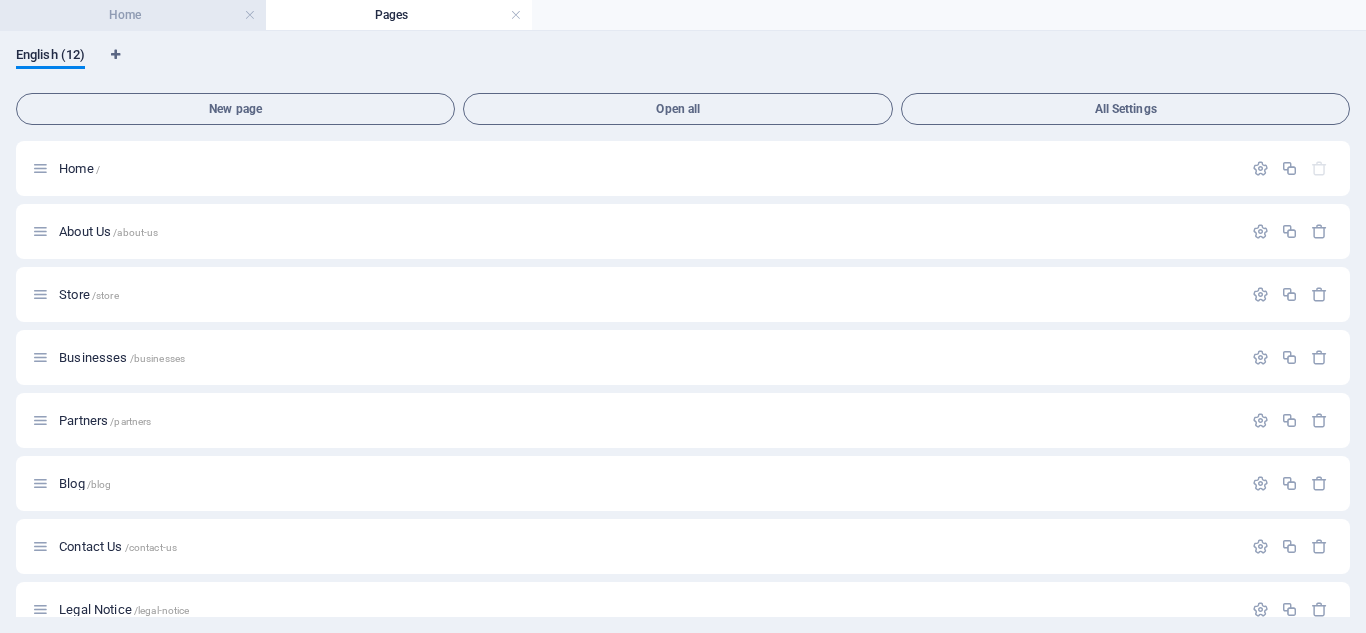 click on "Home" at bounding box center (133, 15) 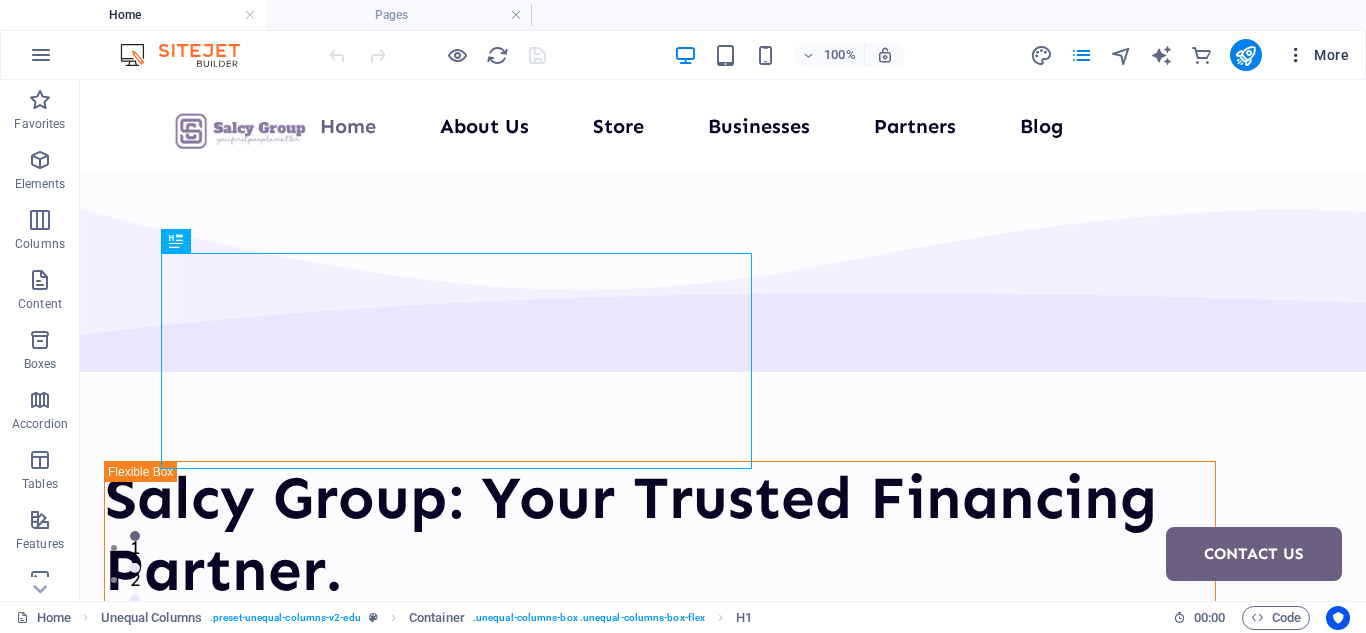 click at bounding box center (1296, 55) 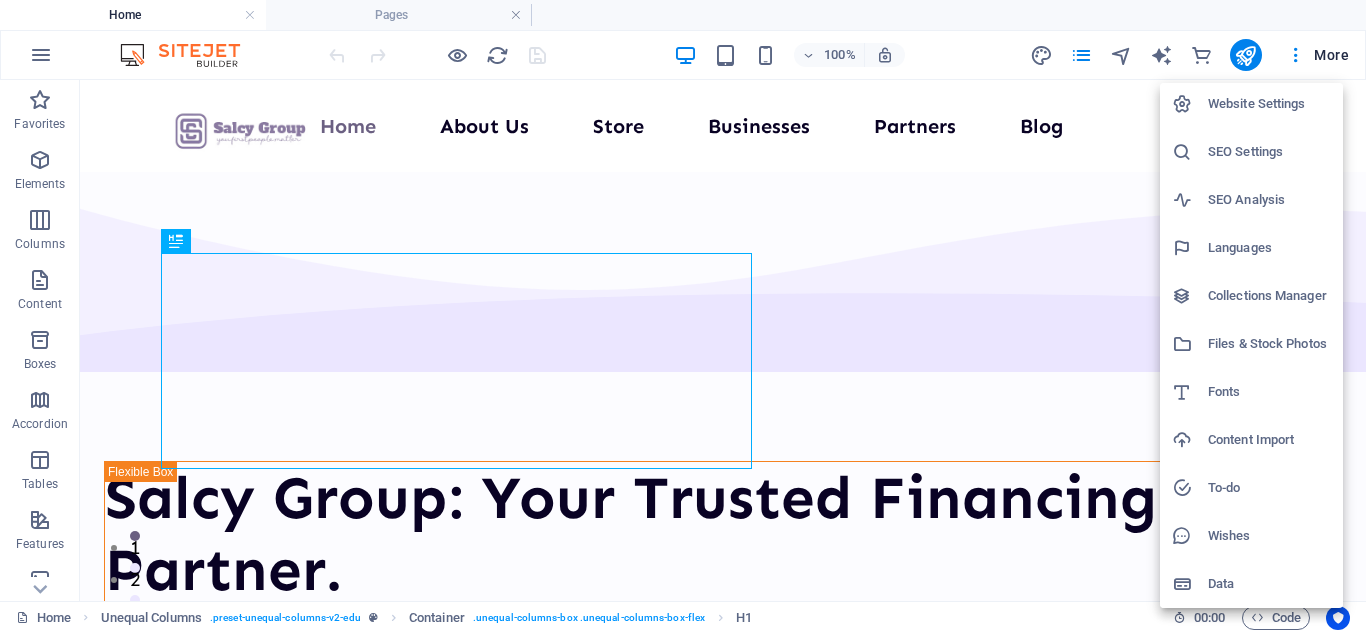 scroll, scrollTop: 0, scrollLeft: 0, axis: both 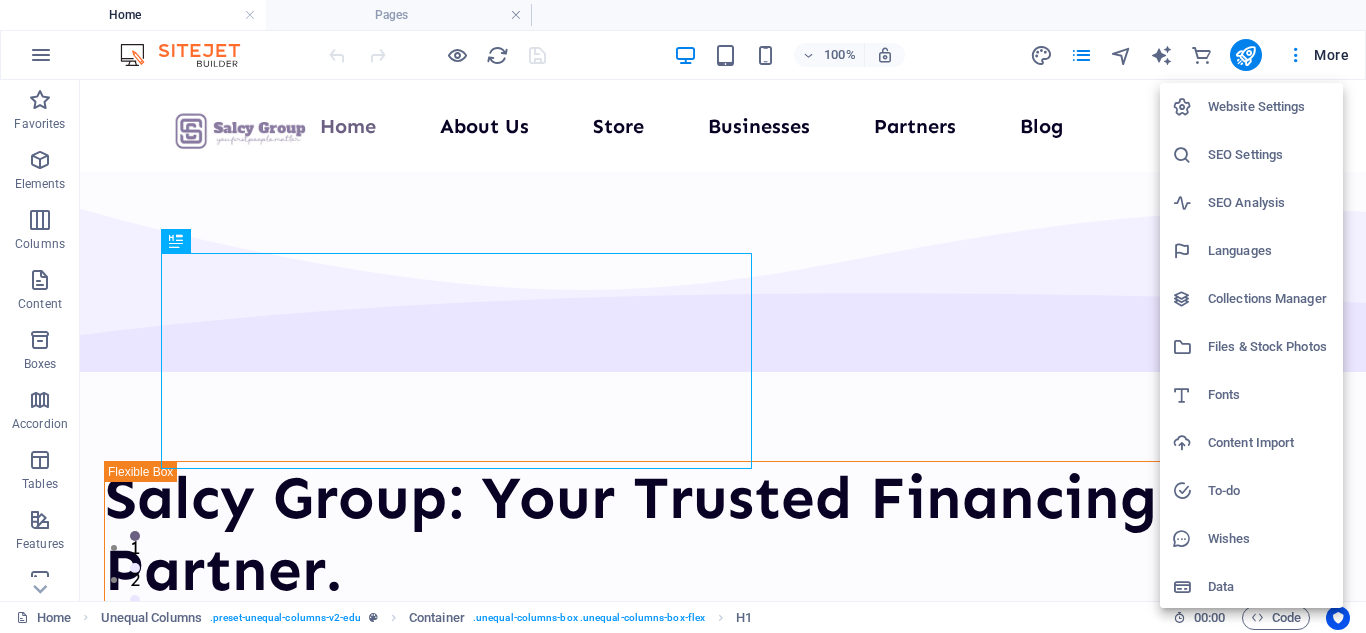 click at bounding box center (683, 316) 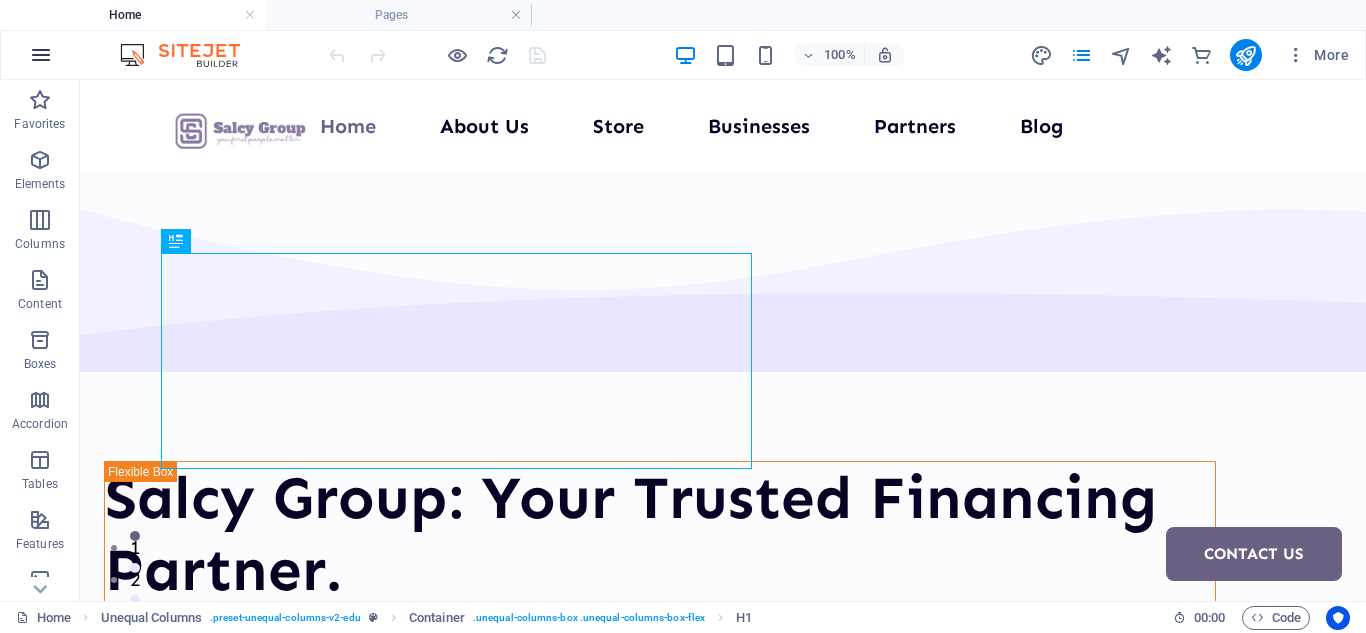 click at bounding box center (41, 55) 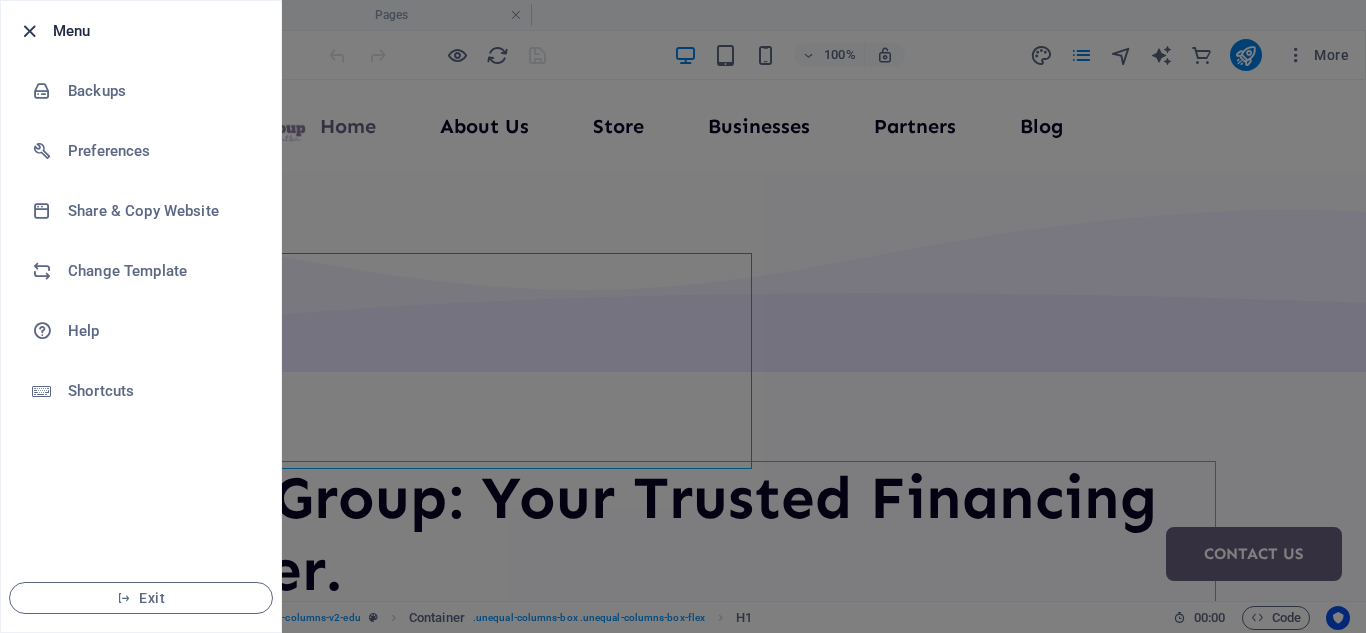 click at bounding box center (29, 31) 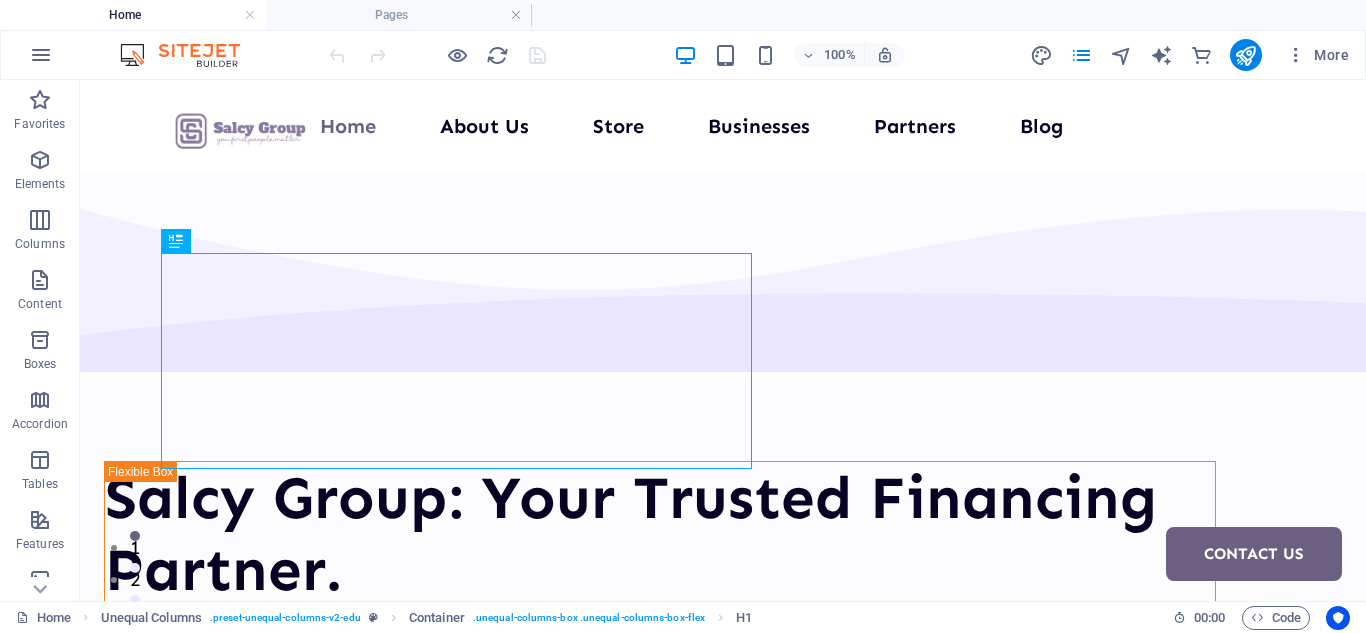 type 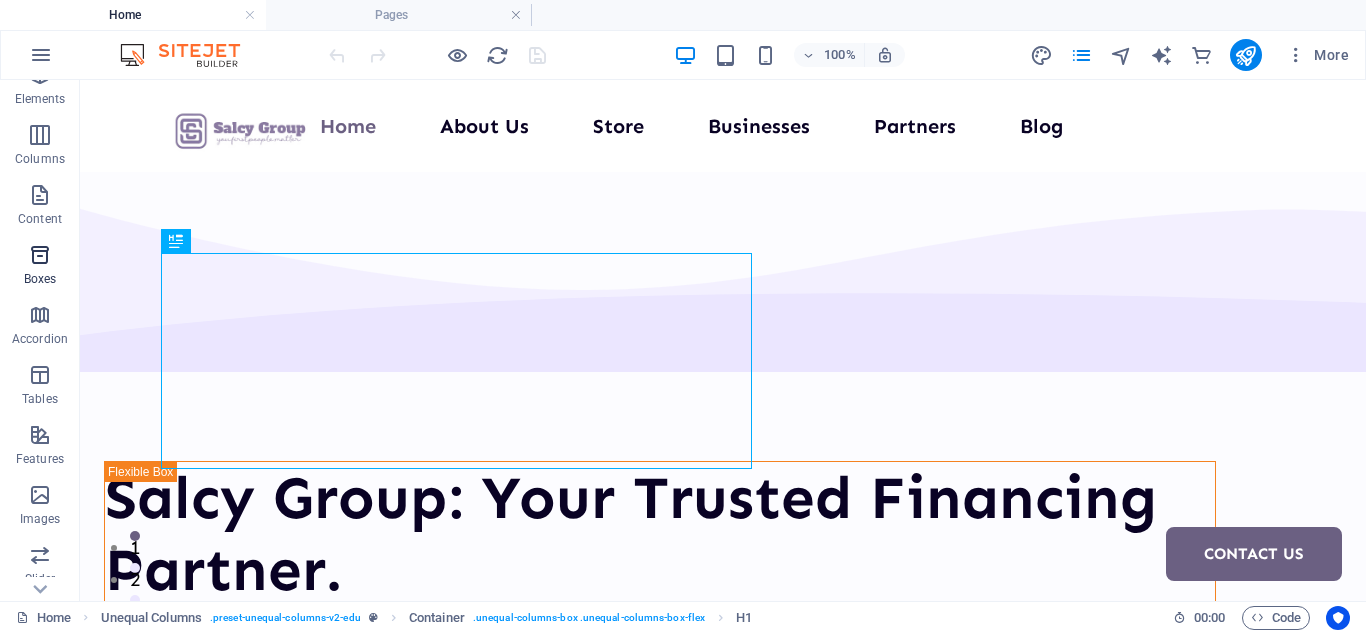 scroll, scrollTop: 0, scrollLeft: 0, axis: both 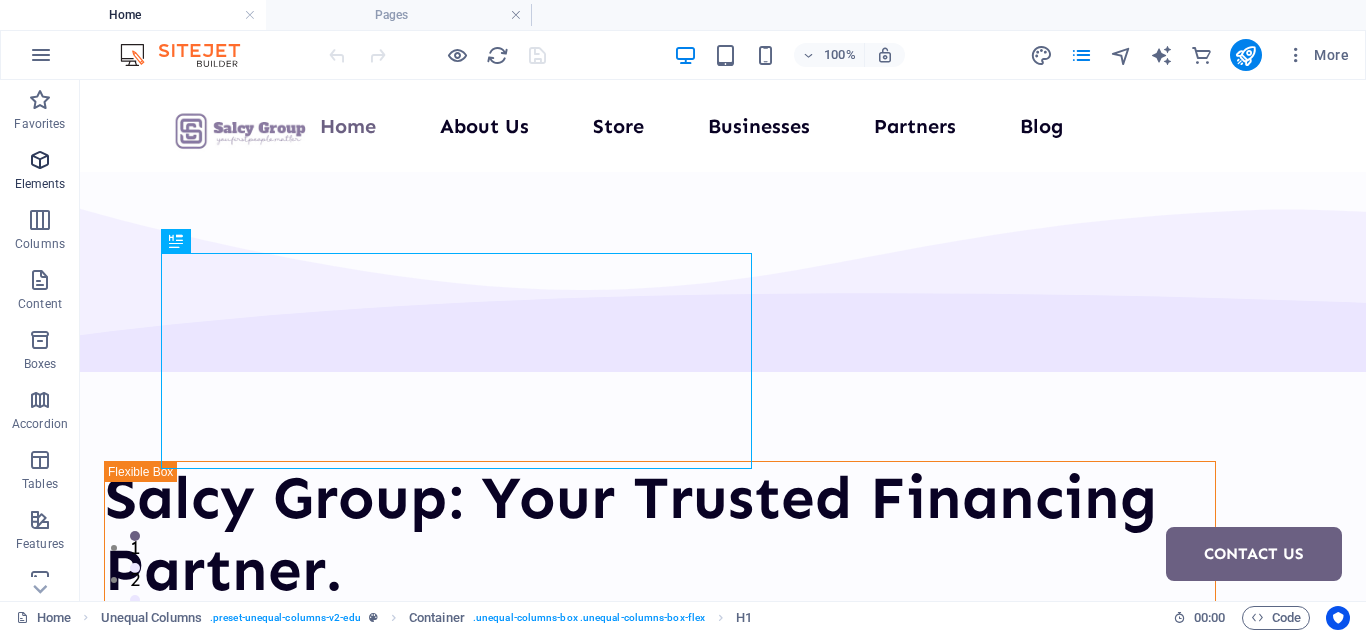 click at bounding box center [40, 160] 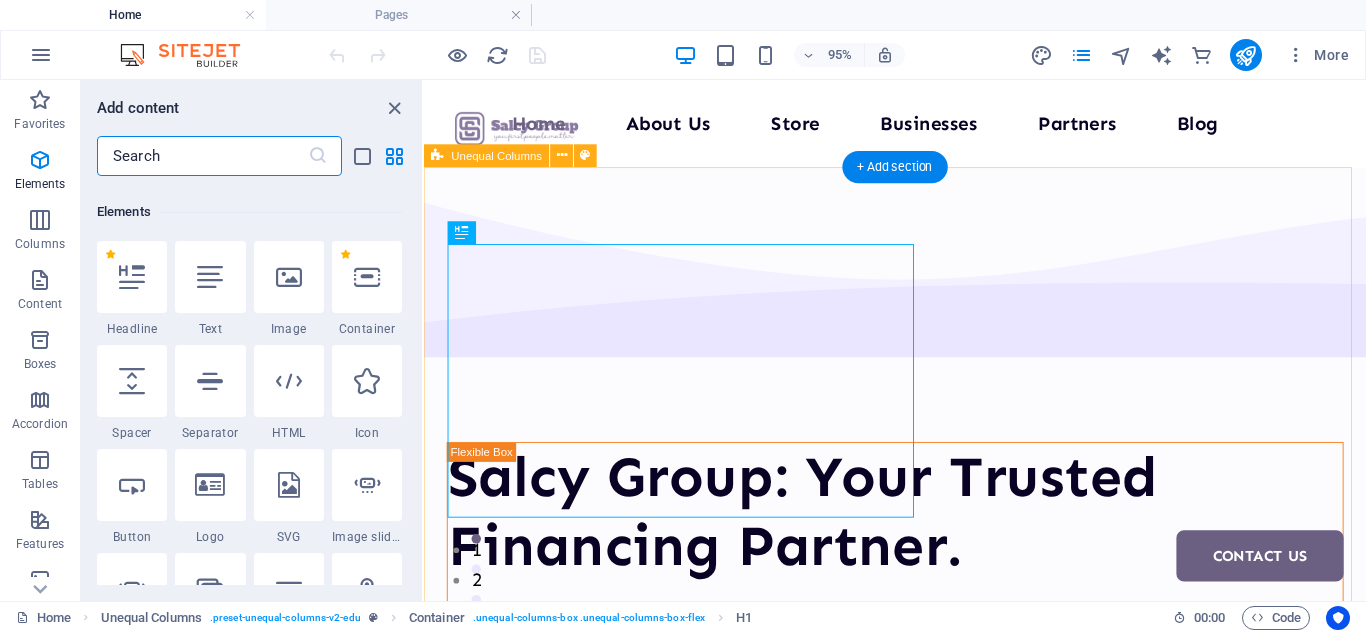 scroll, scrollTop: 213, scrollLeft: 0, axis: vertical 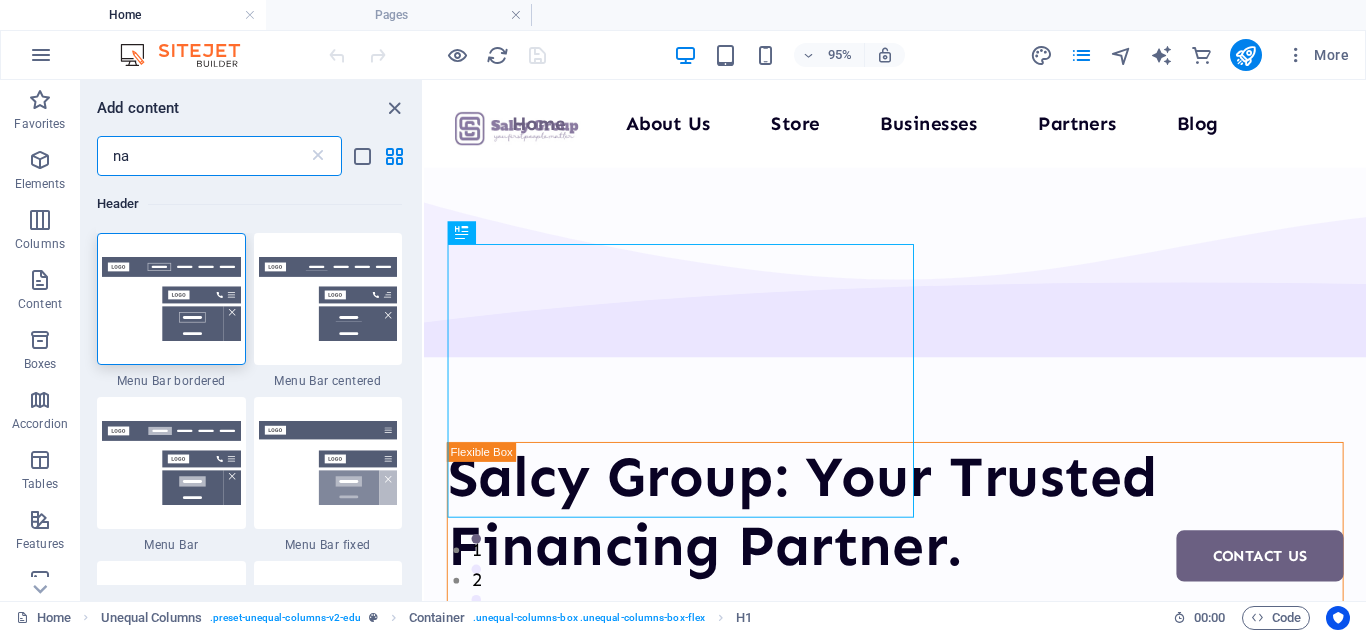 type on "n" 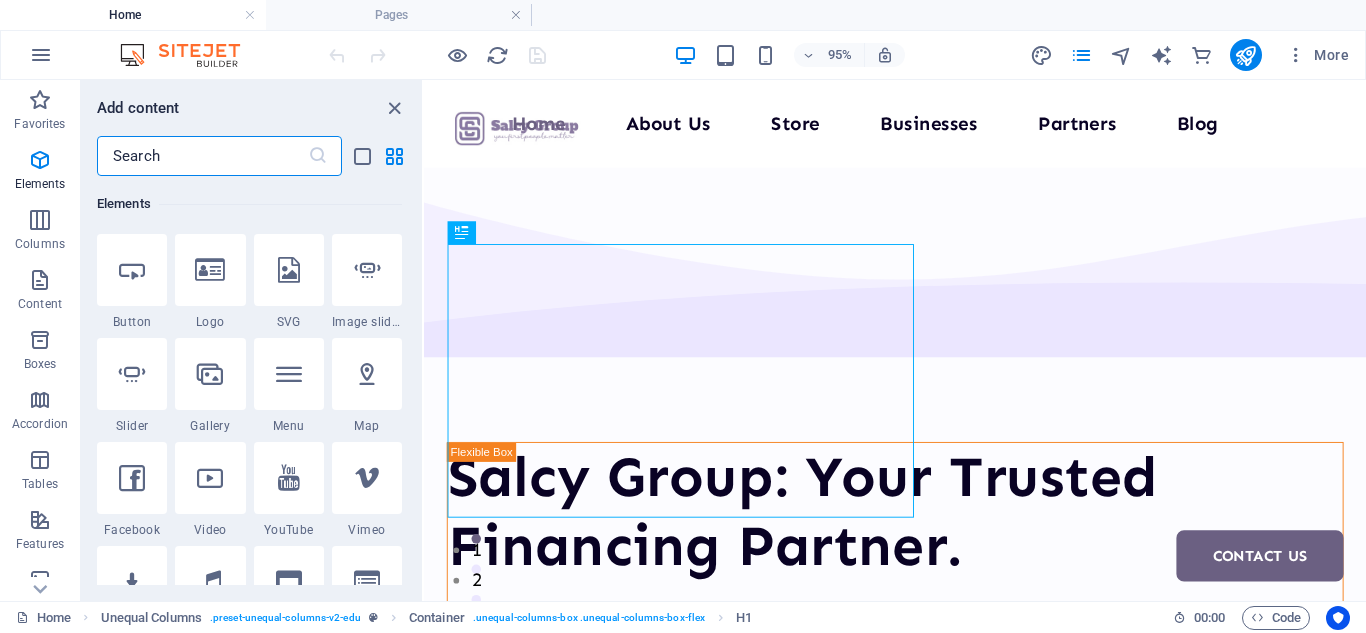 scroll, scrollTop: 400, scrollLeft: 0, axis: vertical 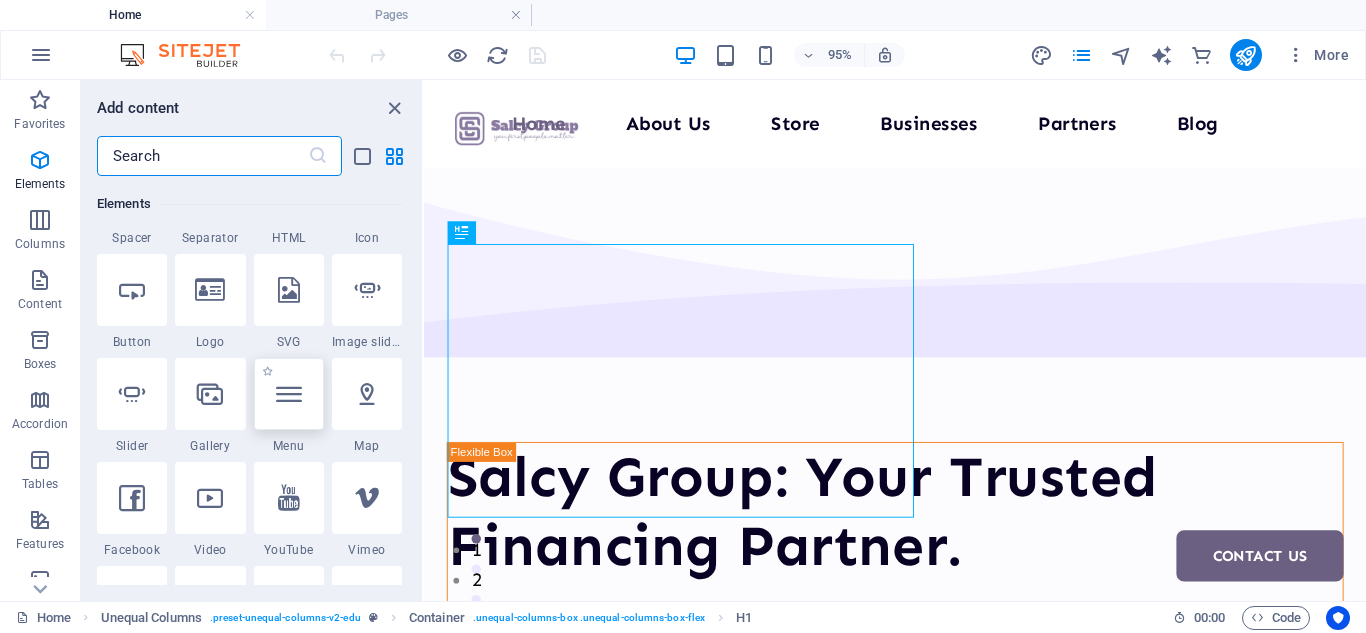 type 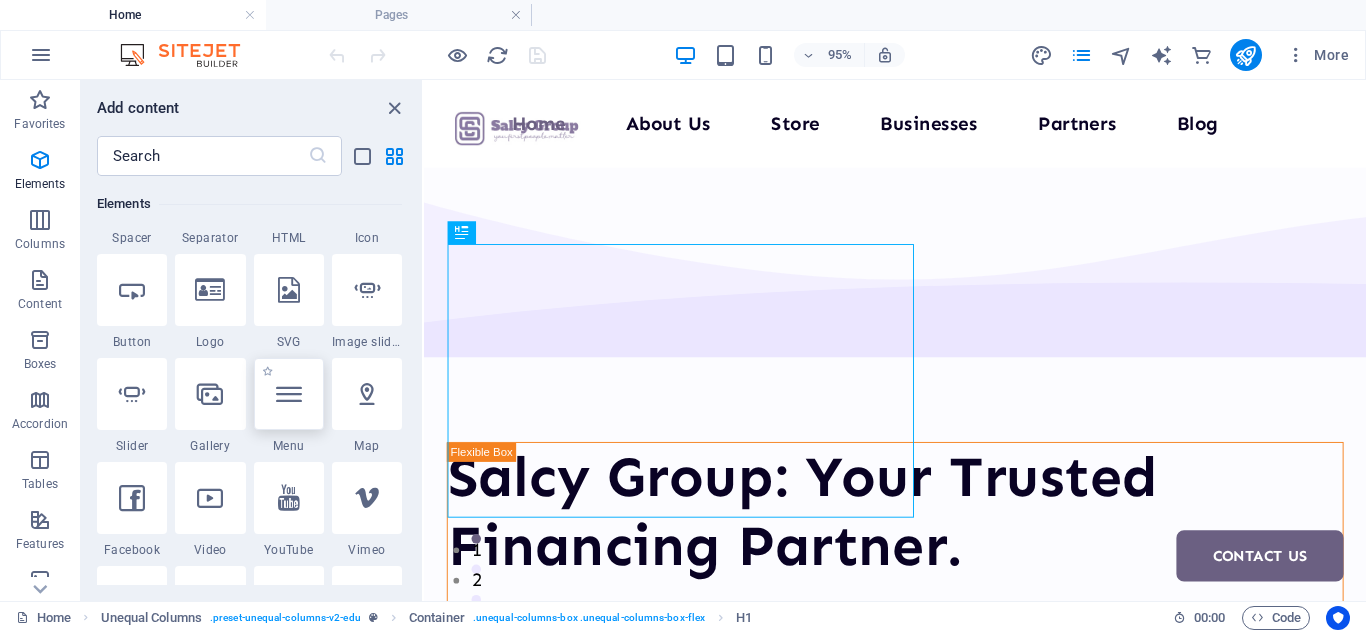 click at bounding box center [289, 394] 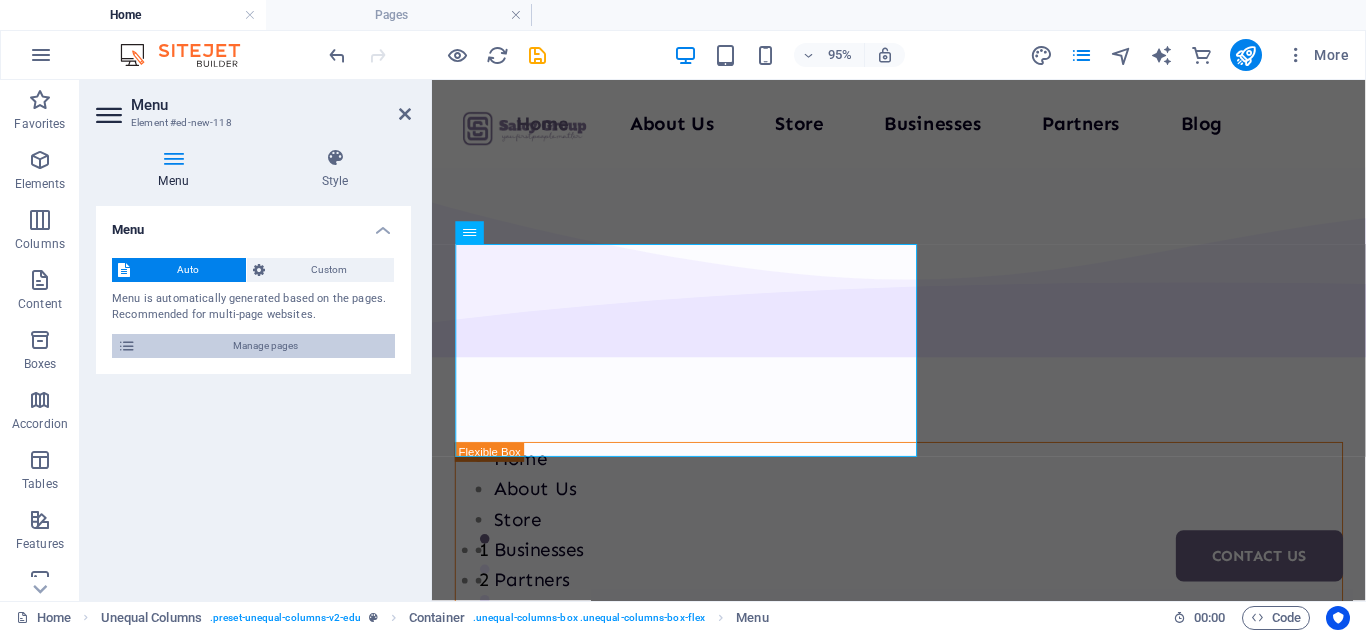 click on "Manage pages" at bounding box center [265, 346] 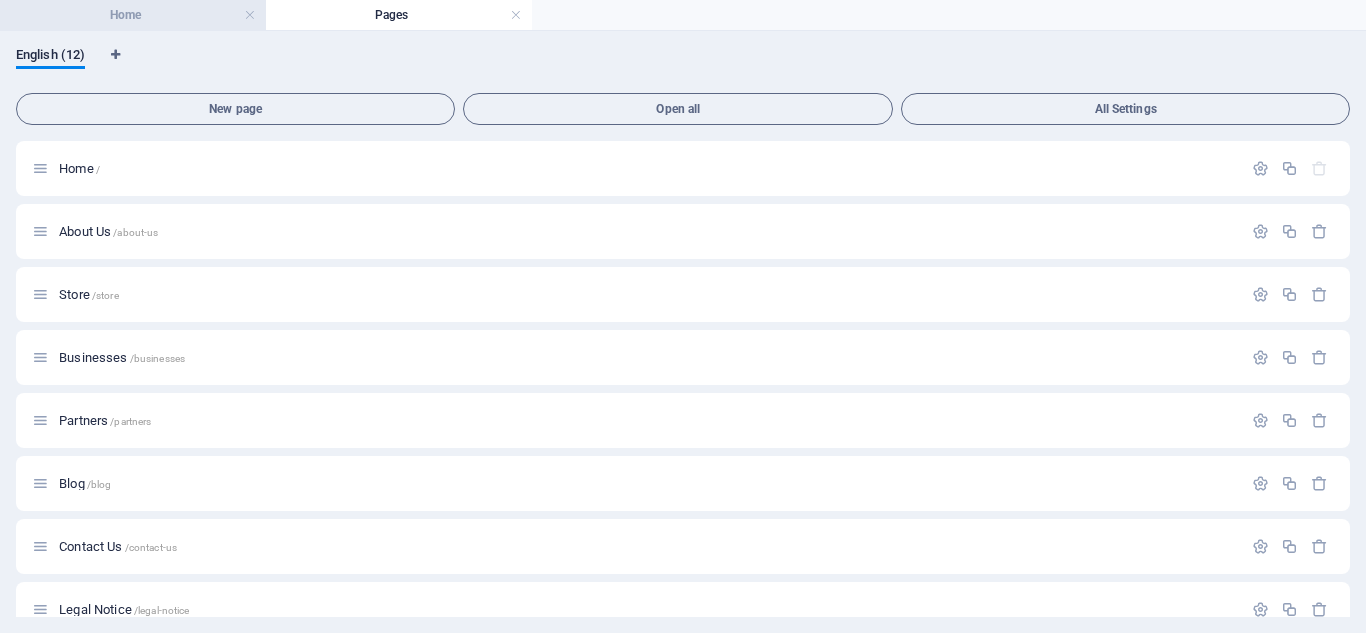 click on "Home" at bounding box center (133, 15) 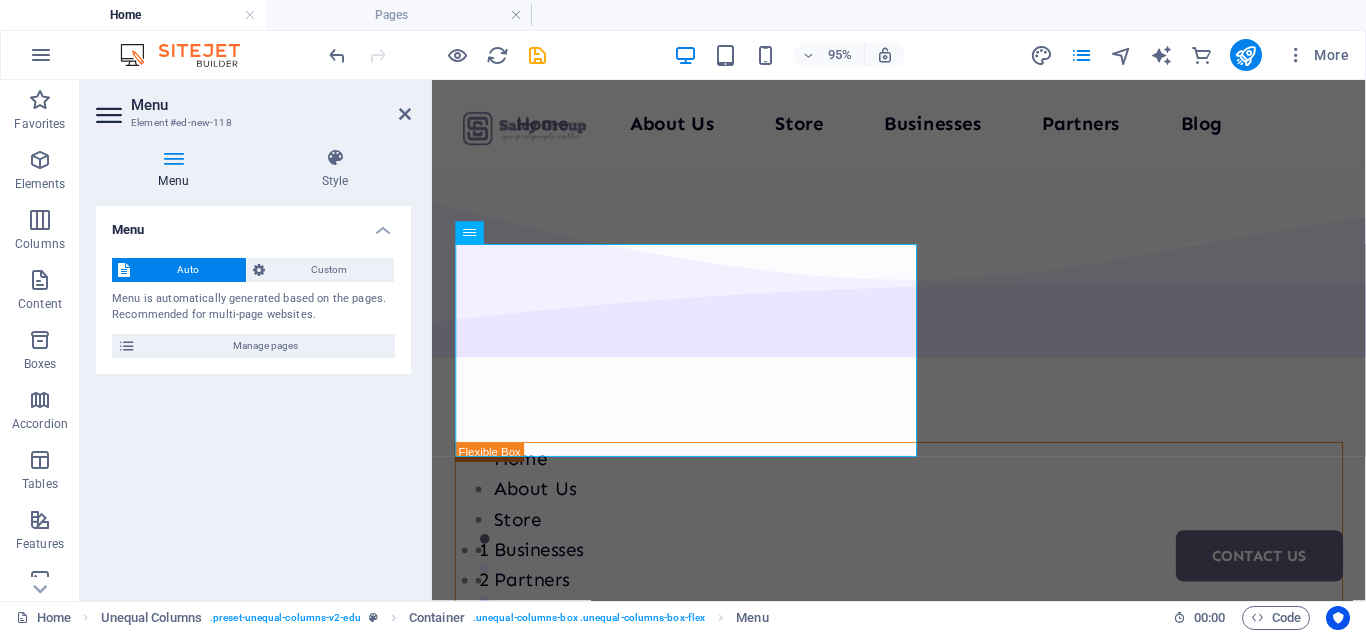 click on "Manage pages" at bounding box center (265, 346) 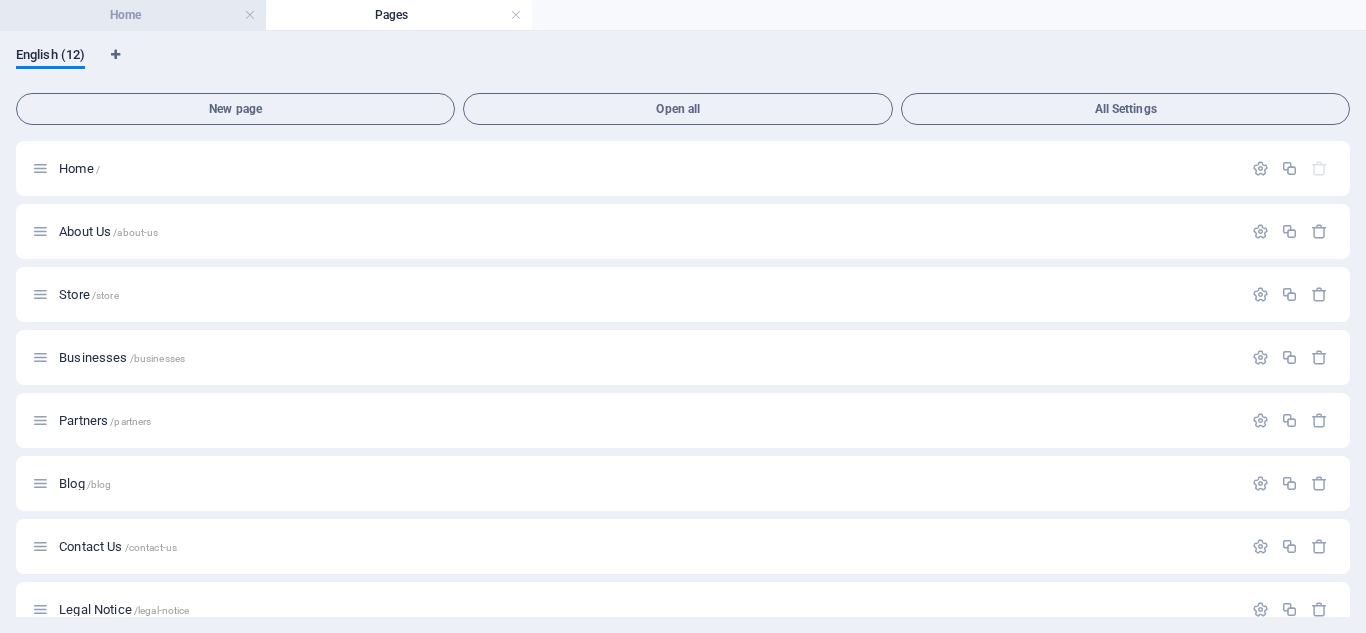 click on "Home" at bounding box center [133, 15] 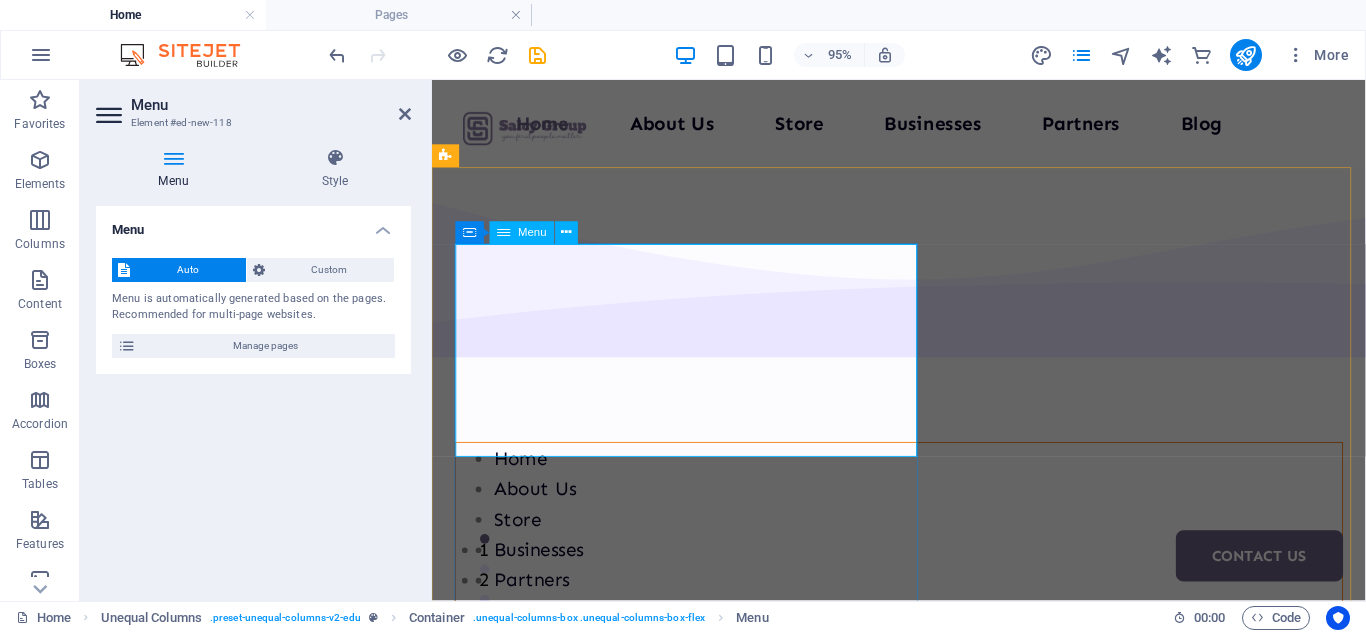 click on "Home About Us Store Businesses Partners Blog Contact Us" at bounding box center [923, 574] 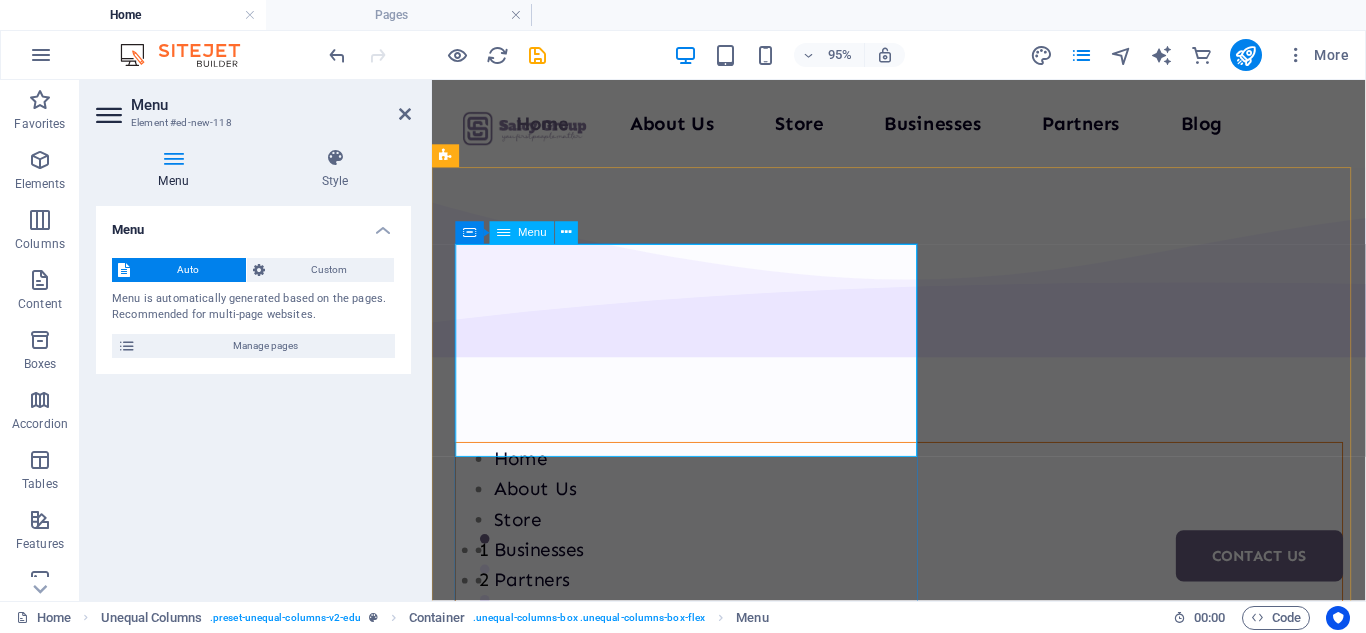 click on "Home About Us Store Businesses Partners Blog Contact Us" at bounding box center (923, 574) 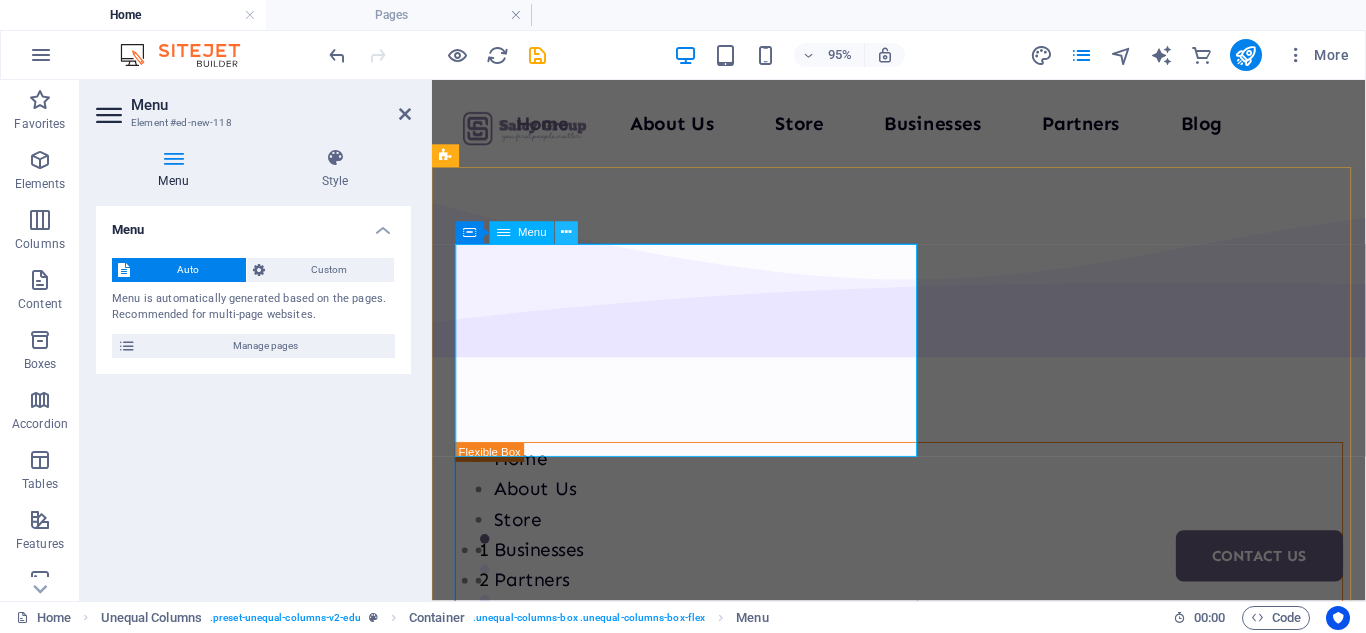 click at bounding box center [567, 233] 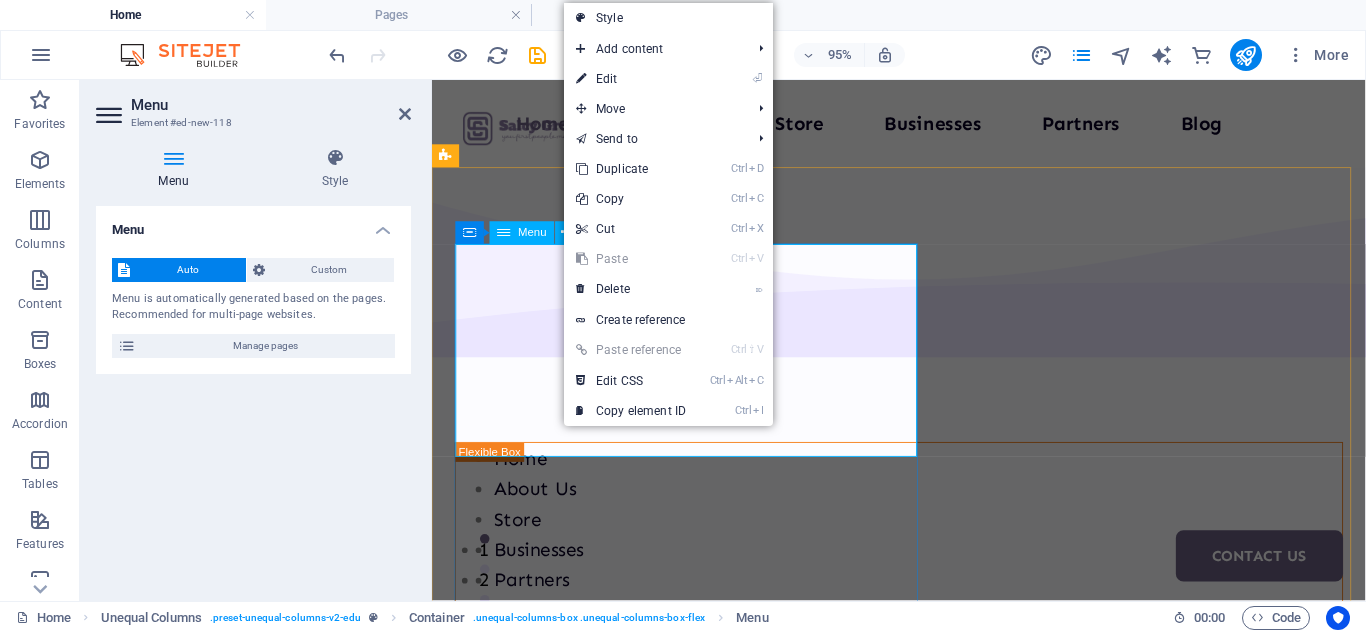 click on "Menu" at bounding box center [532, 232] 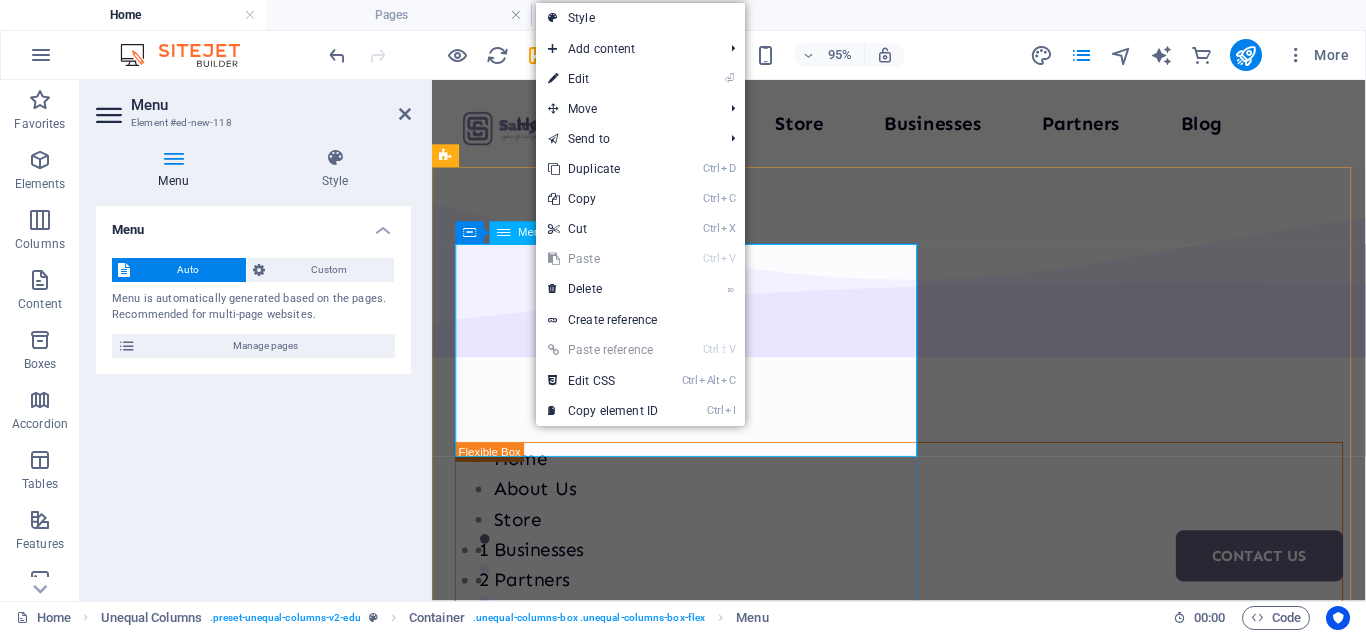 click on "Menu" at bounding box center (522, 233) 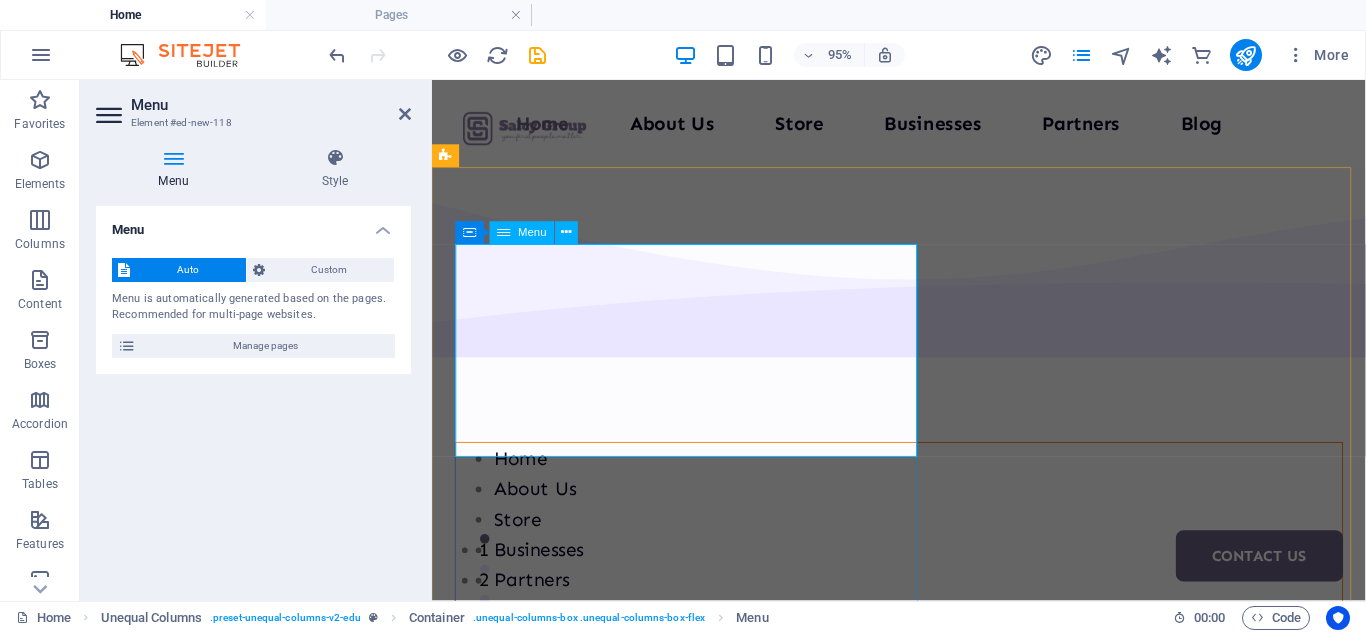 click on "Home About Us Store Businesses Partners Blog Contact Us" at bounding box center [923, 574] 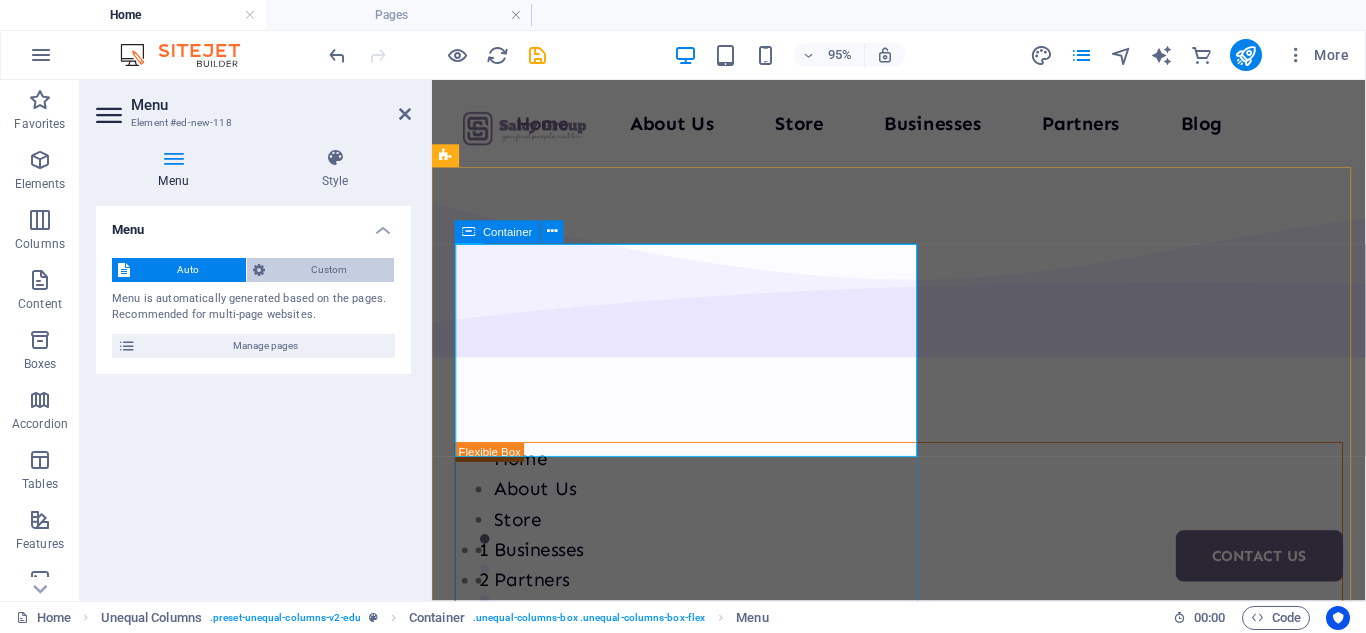 click on "Custom" at bounding box center [330, 270] 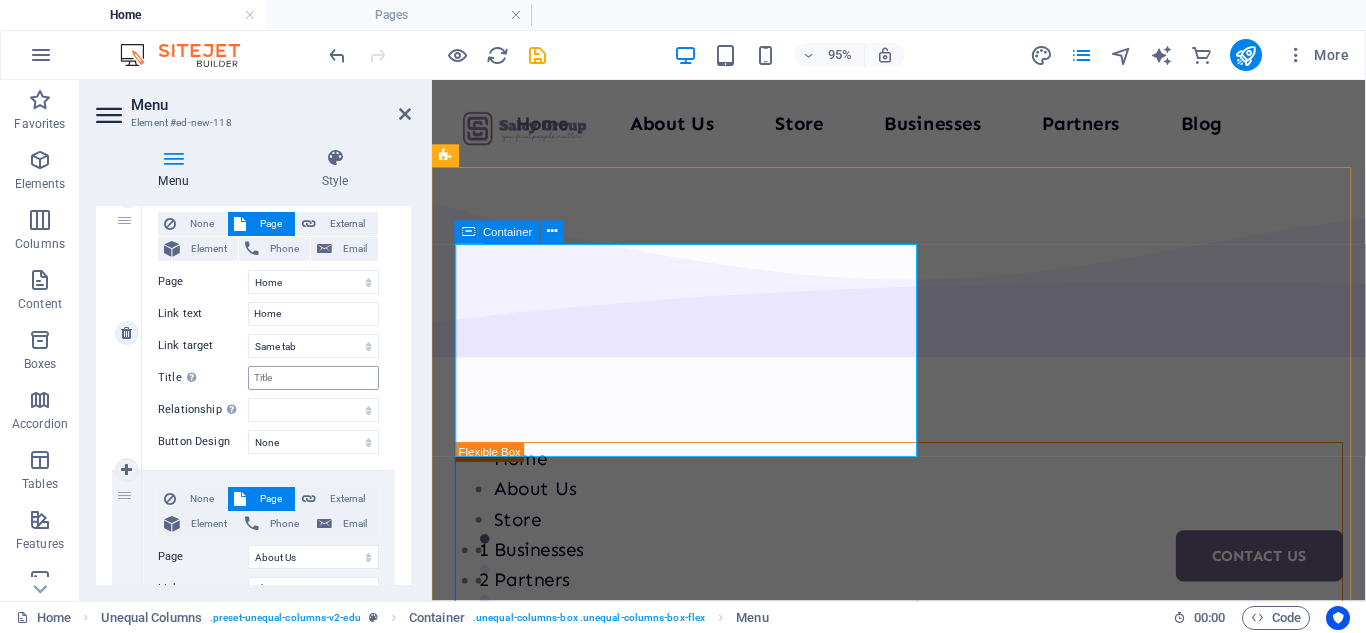 scroll, scrollTop: 100, scrollLeft: 0, axis: vertical 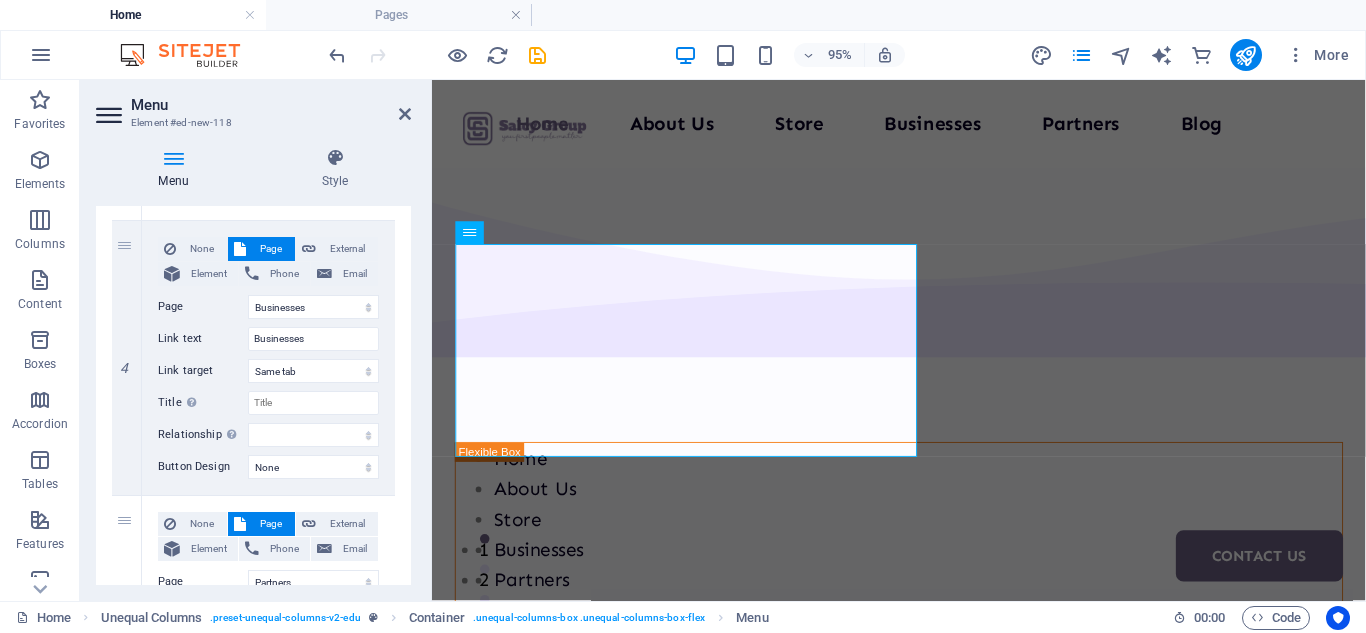 type 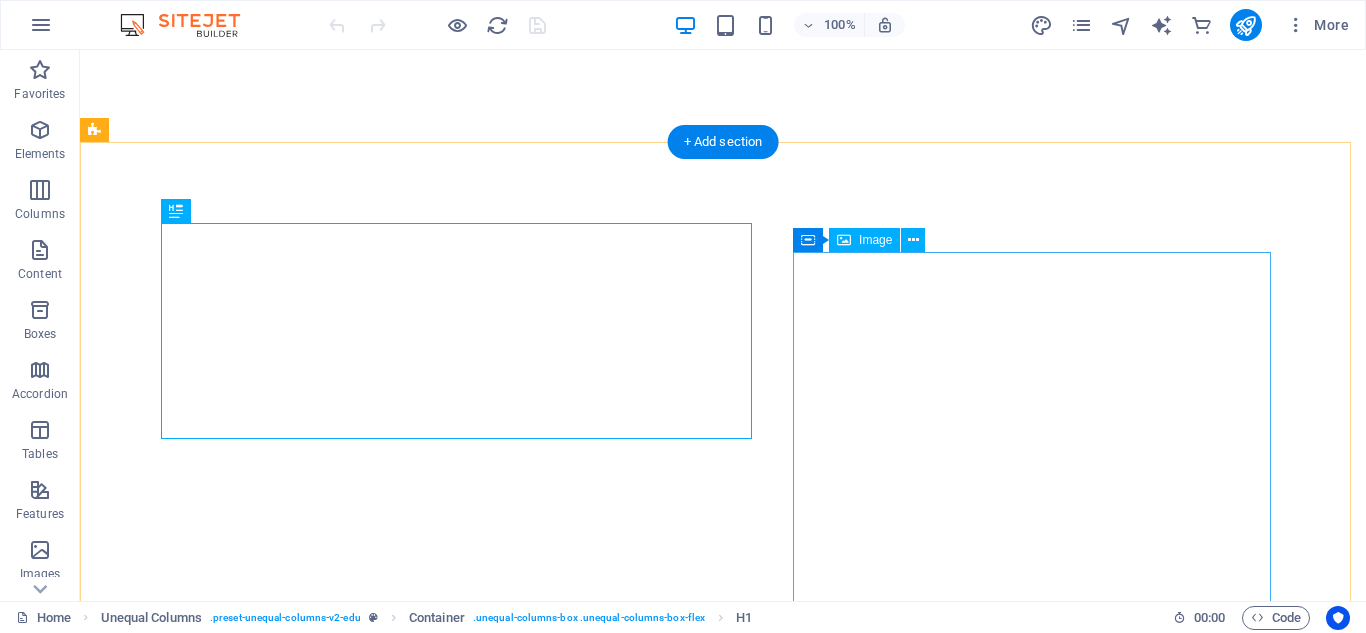 scroll, scrollTop: 0, scrollLeft: 0, axis: both 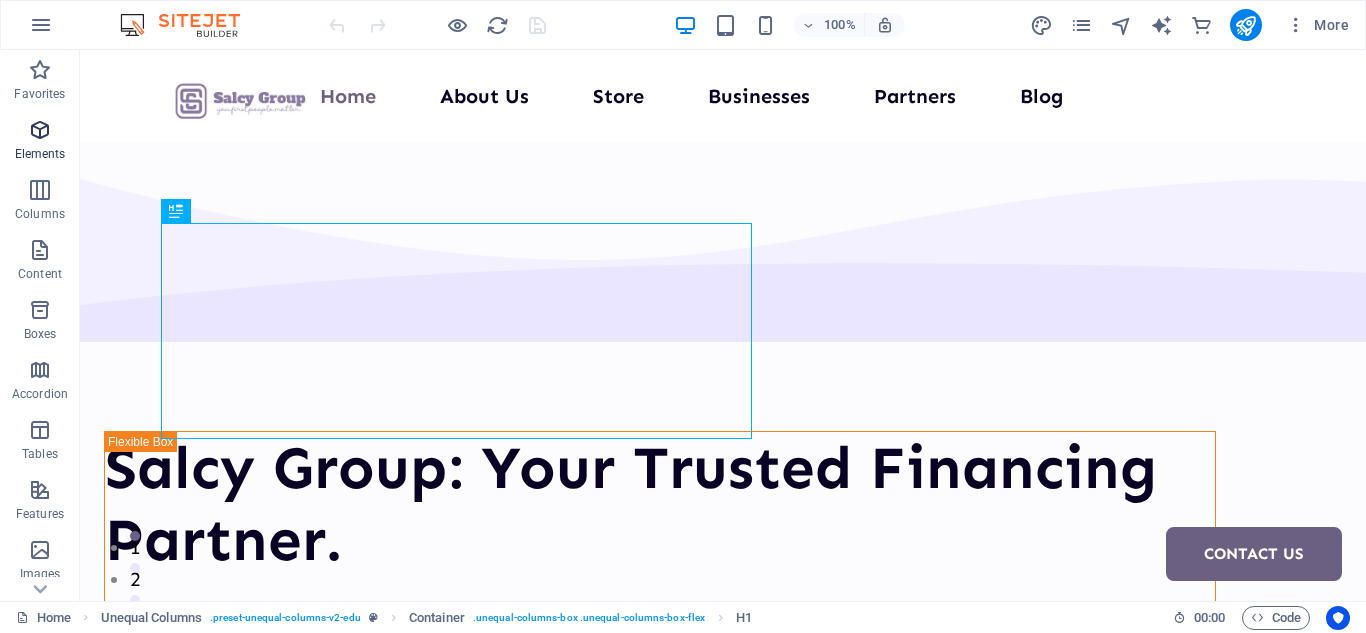 click at bounding box center [40, 130] 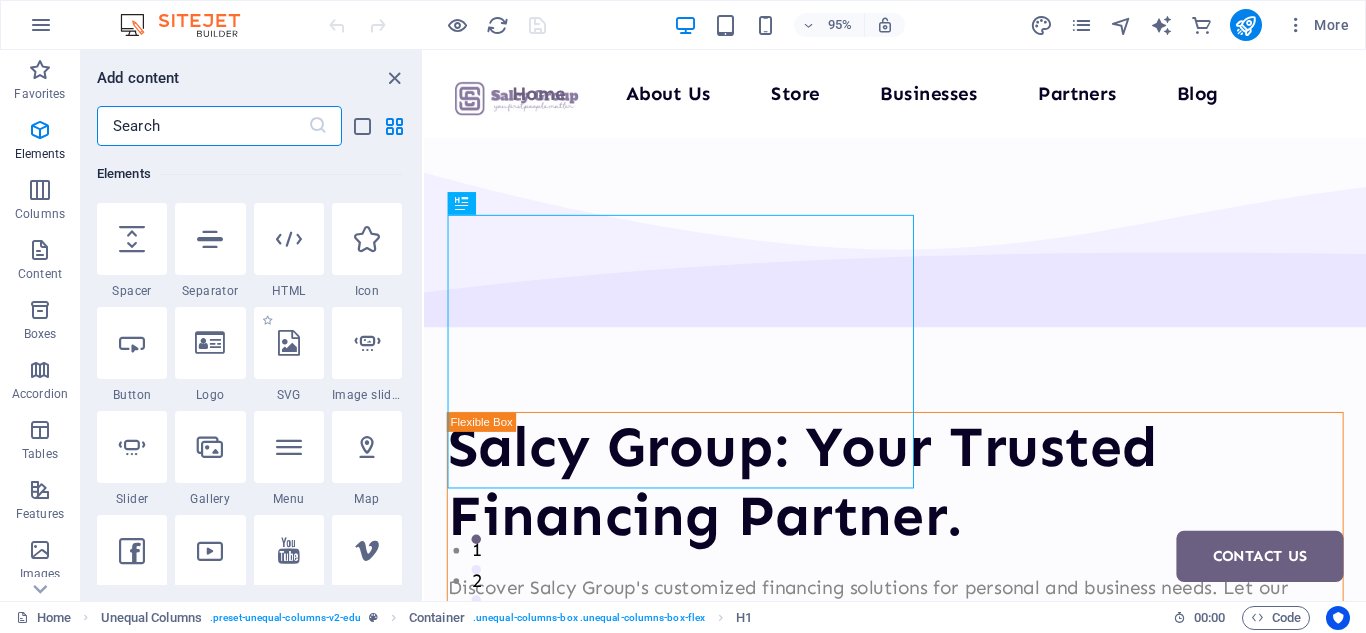 scroll, scrollTop: 313, scrollLeft: 0, axis: vertical 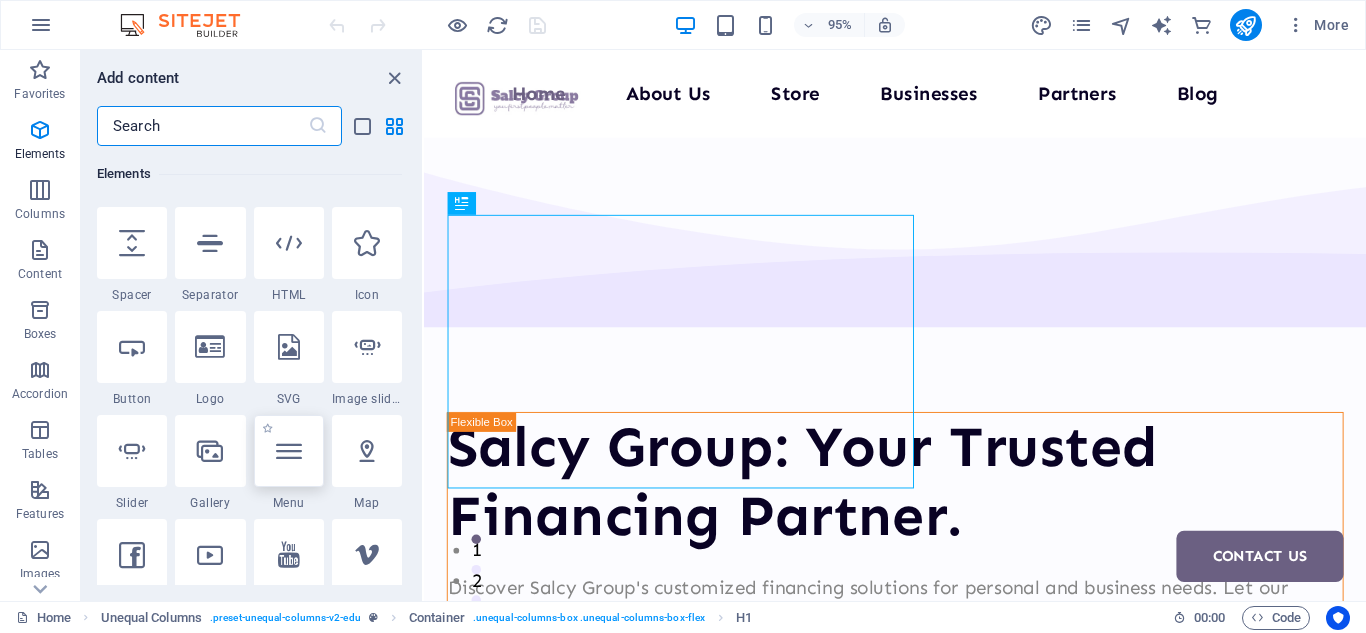click at bounding box center (289, 451) 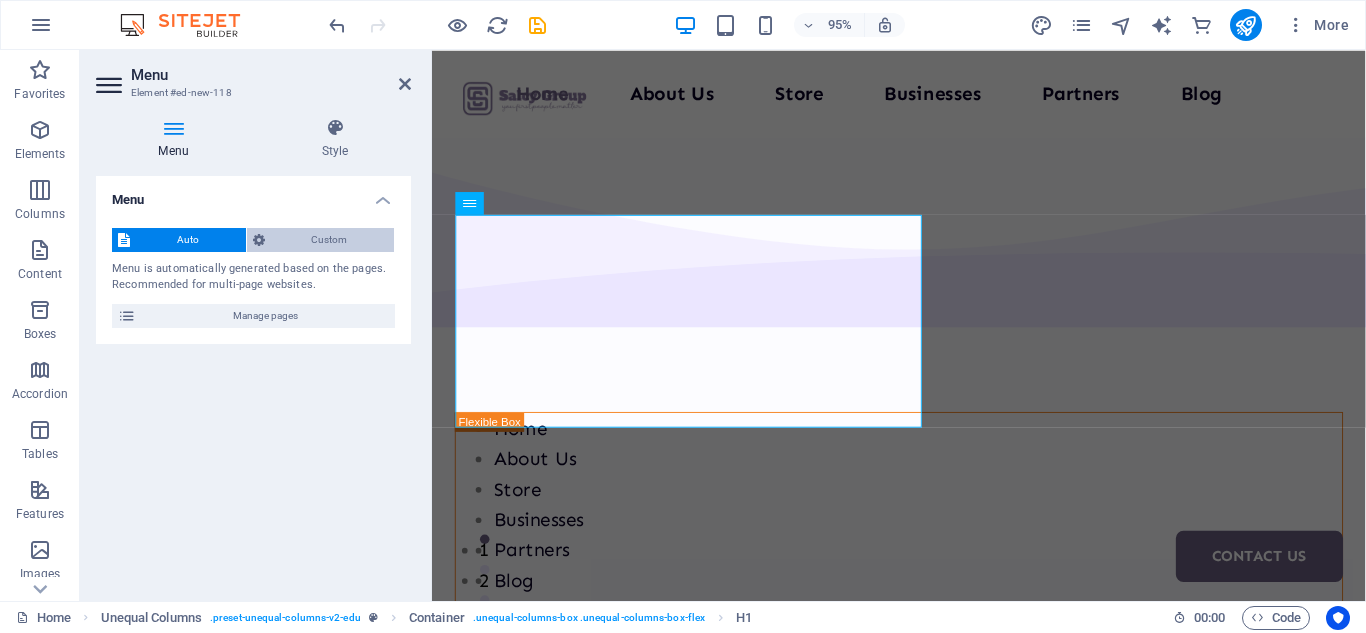 click on "Custom" at bounding box center [330, 240] 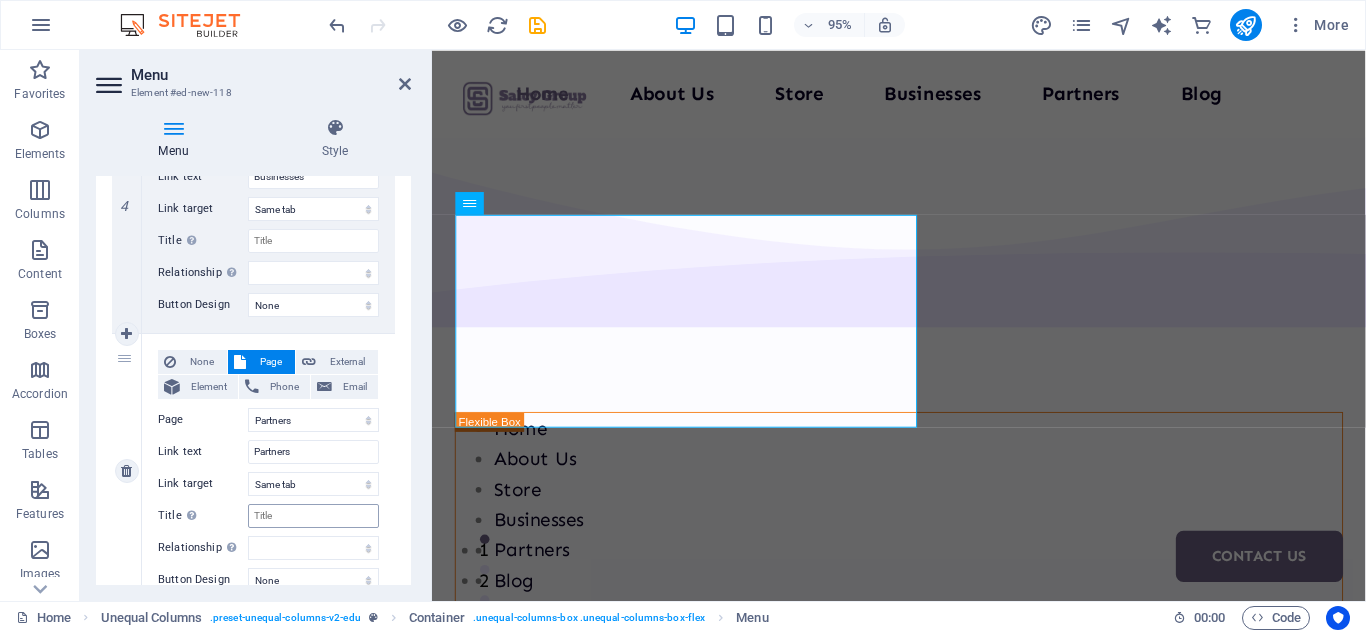 scroll, scrollTop: 1000, scrollLeft: 0, axis: vertical 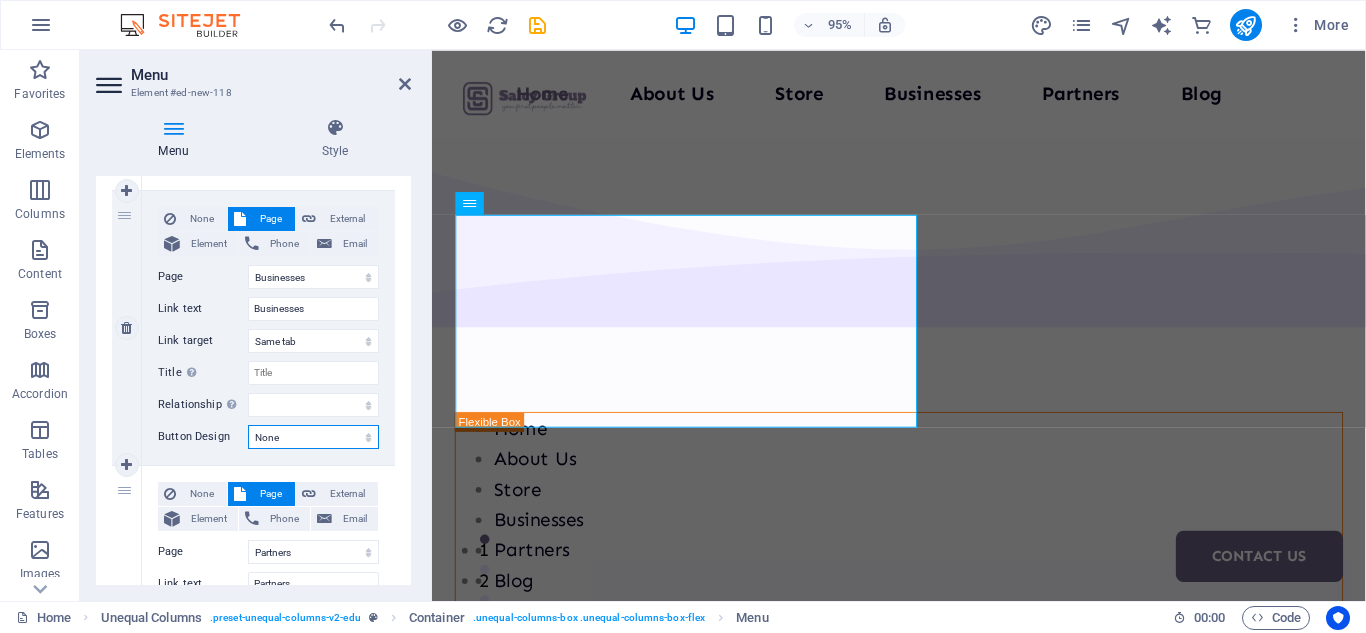 click on "None Default Primary Secondary" at bounding box center (313, 437) 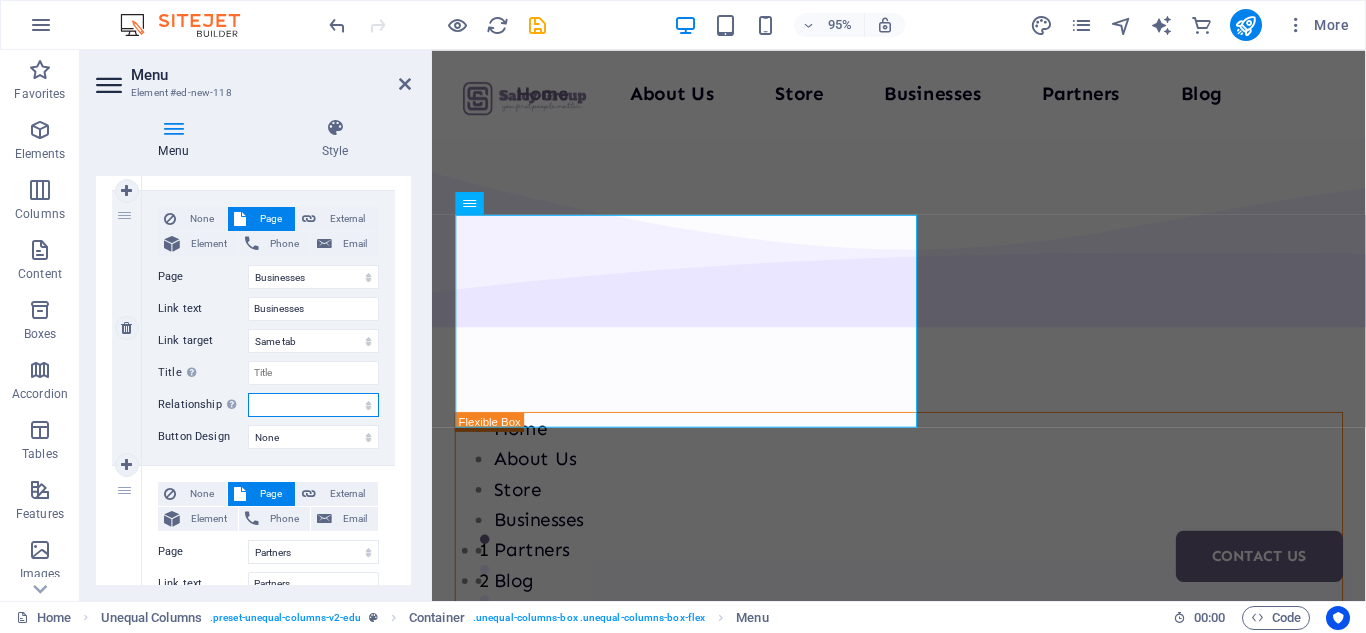 click on "alternate author bookmark external help license next nofollow noreferrer noopener prev search tag" at bounding box center (313, 405) 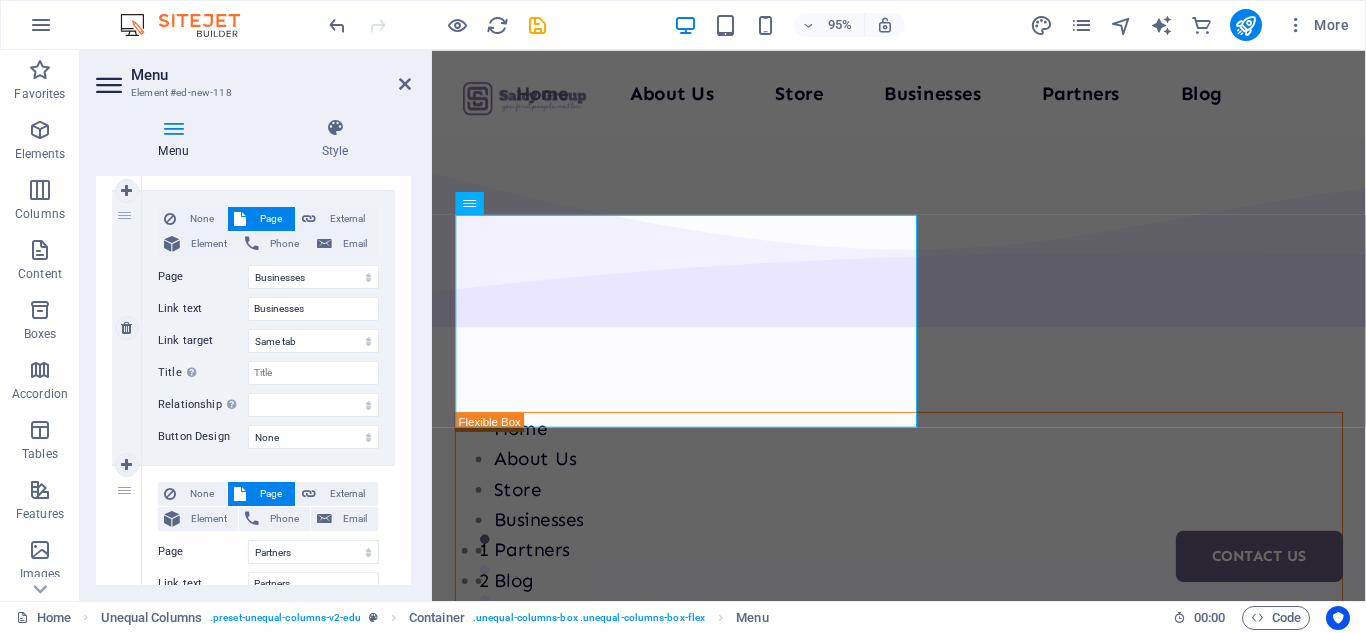 click on "Title Additional link description, should not be the same as the link text. The title is most often shown as a tooltip text when the mouse moves over the element. Leave empty if uncertain." at bounding box center [203, 373] 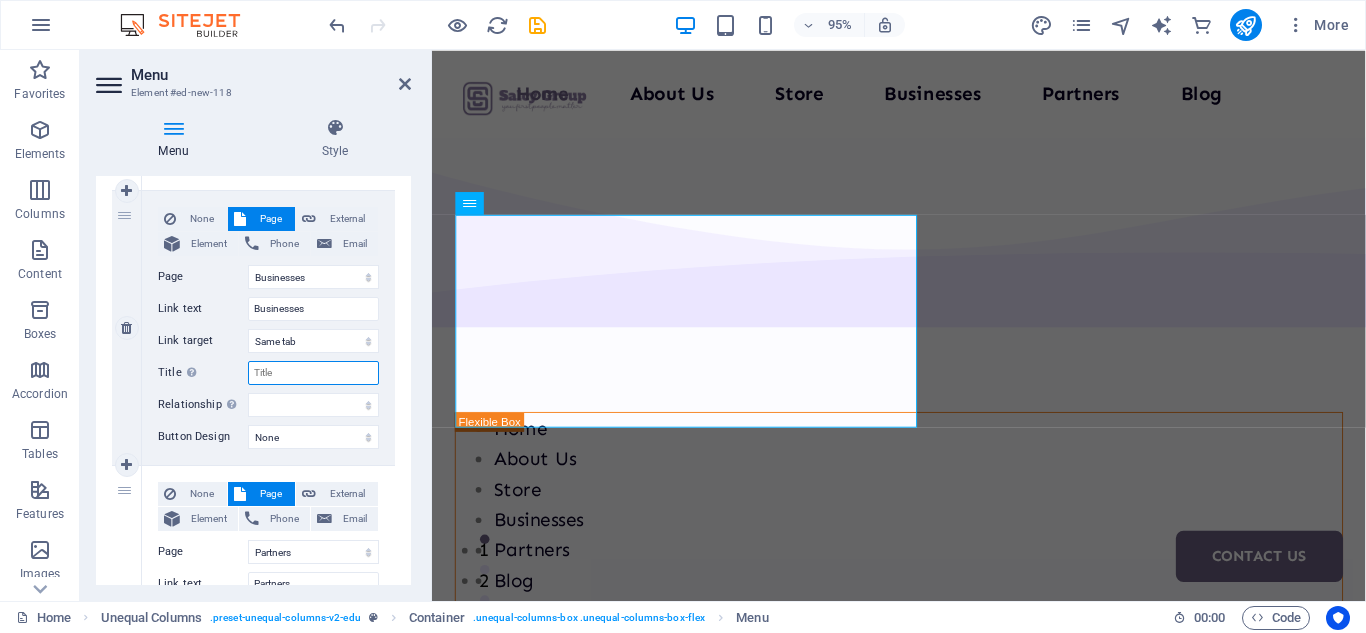 click on "Title Additional link description, should not be the same as the link text. The title is most often shown as a tooltip text when the mouse moves over the element. Leave empty if uncertain." at bounding box center (313, 373) 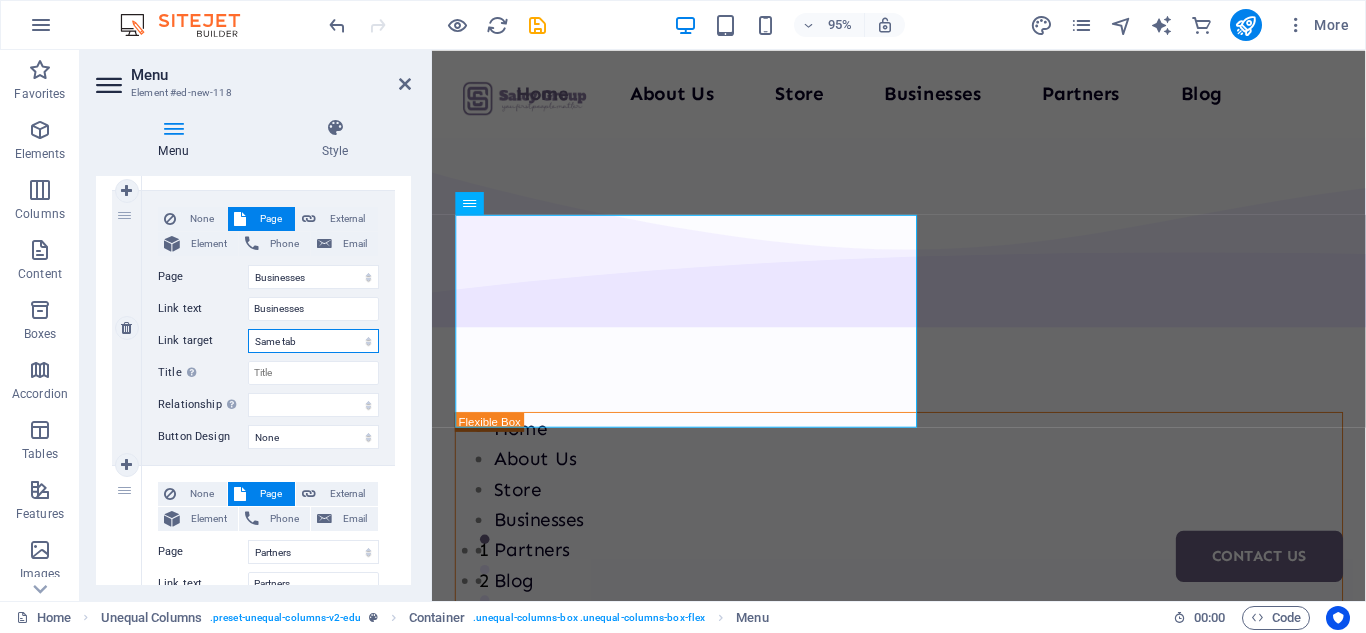 click on "New tab Same tab Overlay" at bounding box center (313, 341) 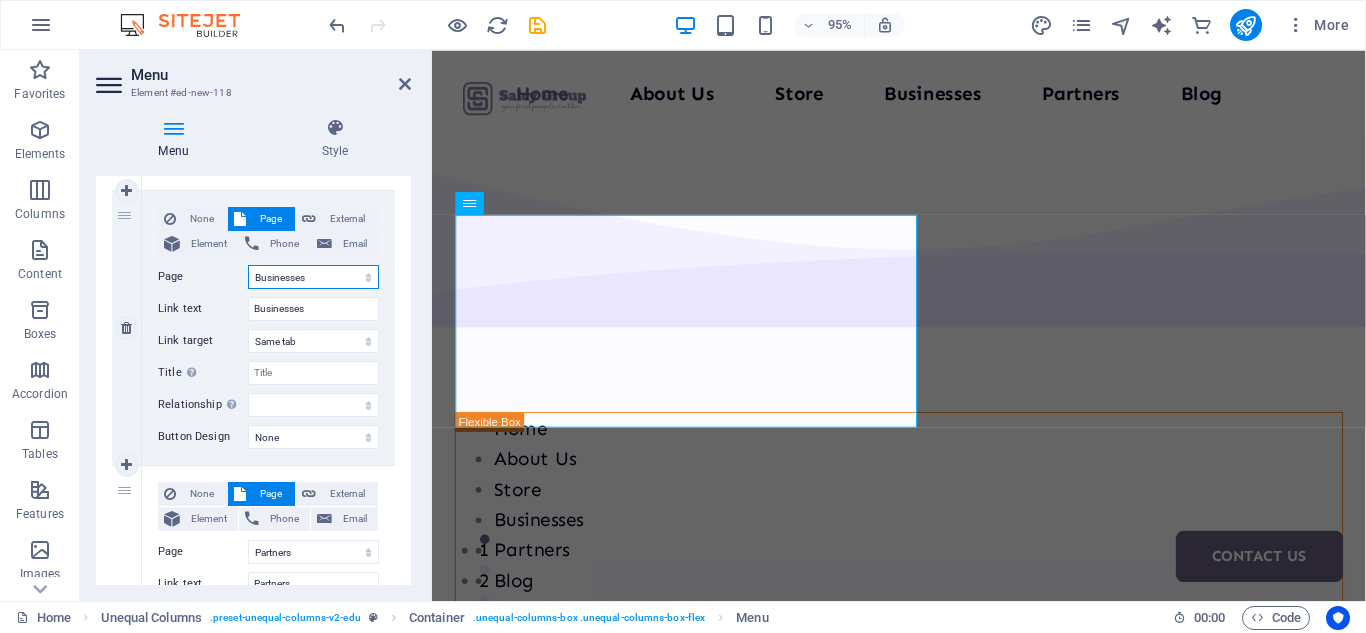 click on "Home About Us Store Businesses Partners Blog Contact Us Legal Notice Privacy" at bounding box center (313, 277) 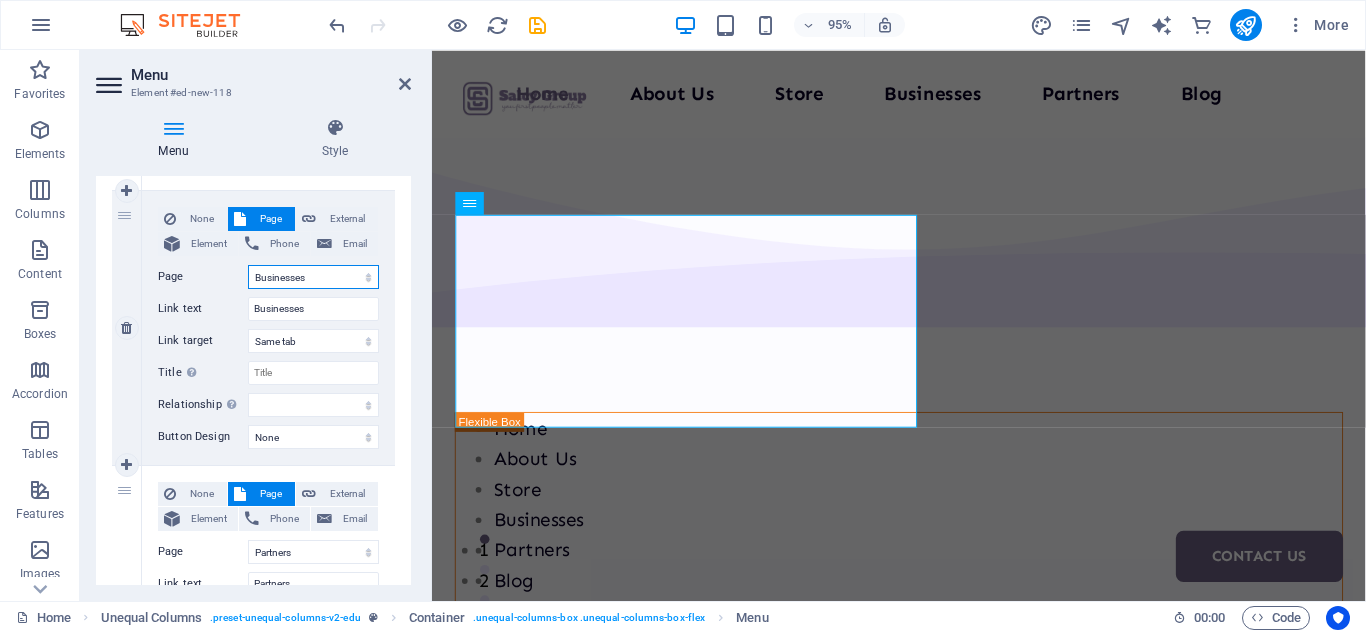 click on "Home About Us Store Businesses Partners Blog Contact Us Legal Notice Privacy" at bounding box center (313, 277) 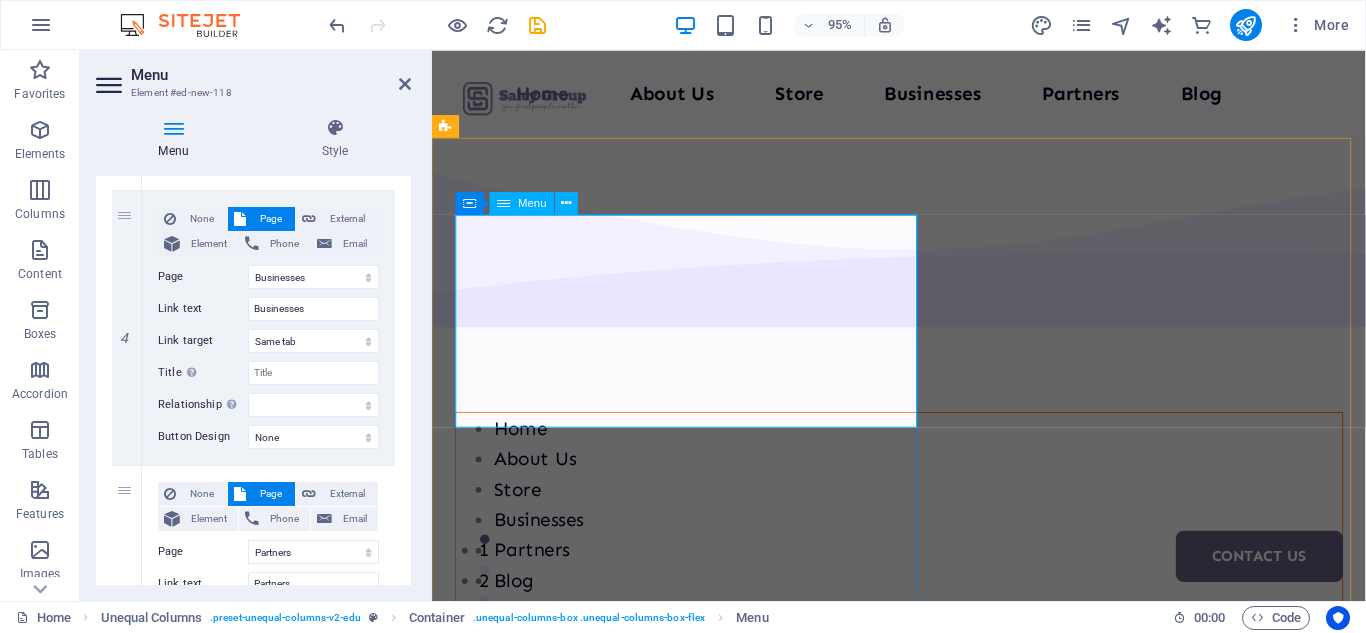 click on "Home About Us Store Businesses Partners Blog Contact Us" at bounding box center [923, 544] 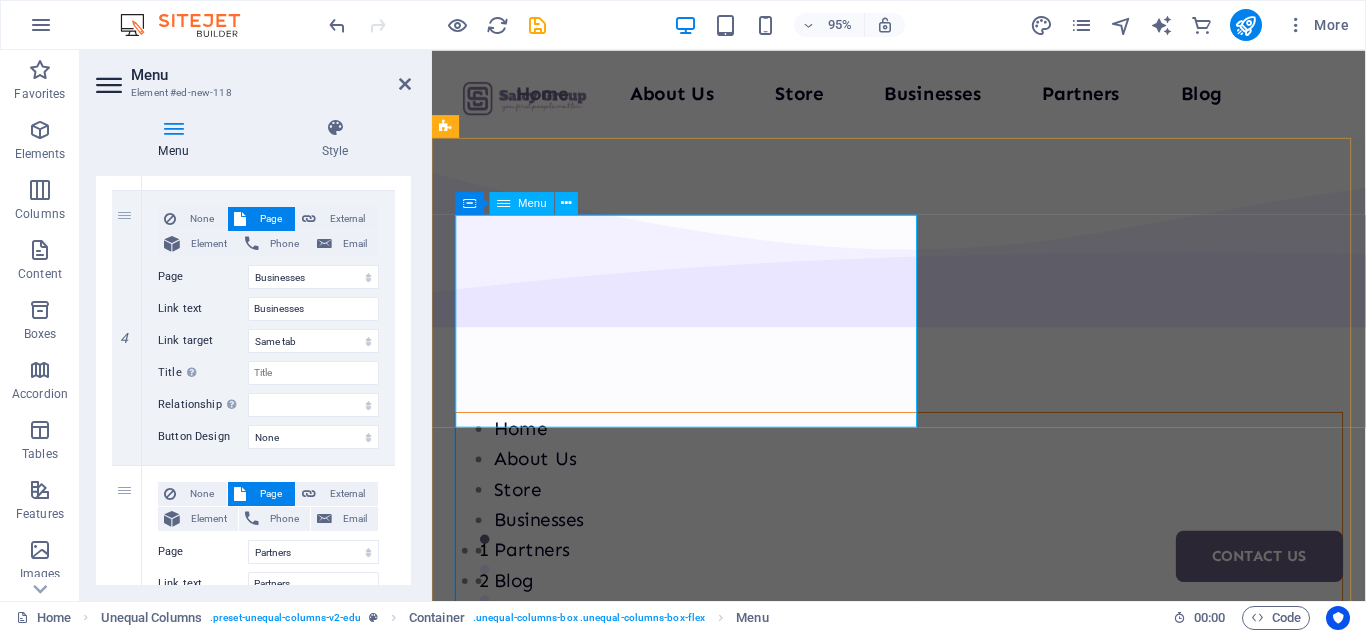 click on "Home About Us Store Businesses Partners Blog Contact Us" at bounding box center [923, 544] 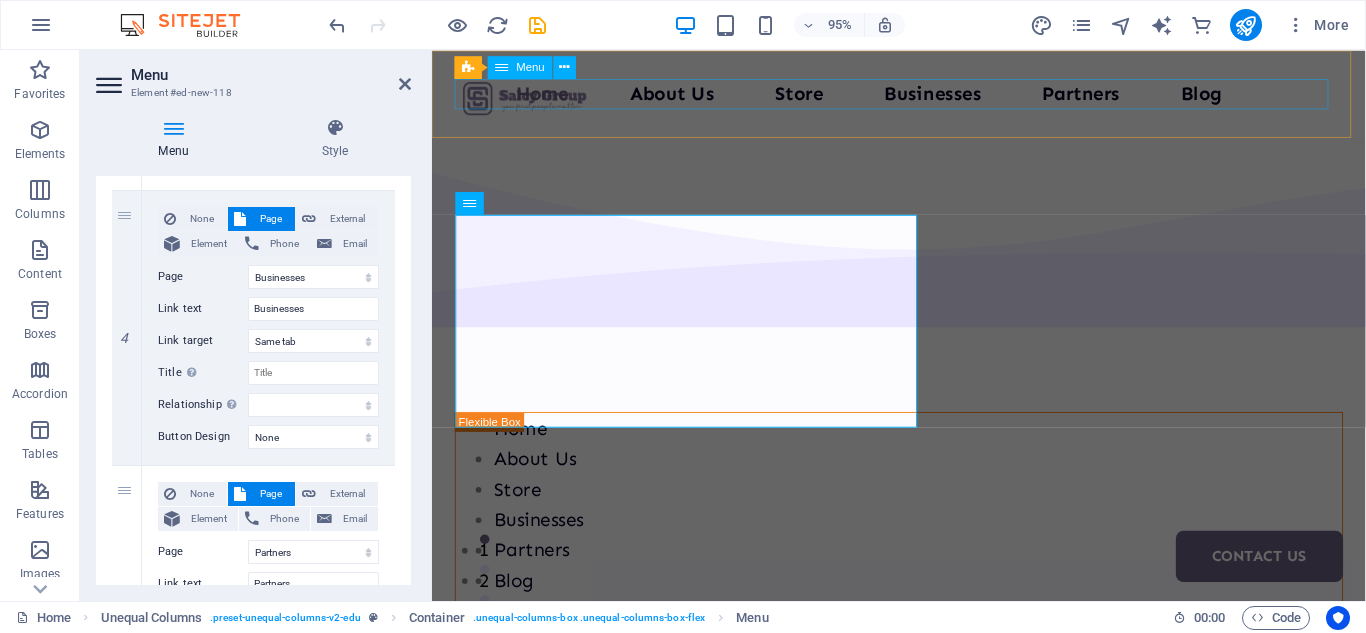 click on "Home About Us Store Businesses Partners Blog Contact Us" at bounding box center (923, 96) 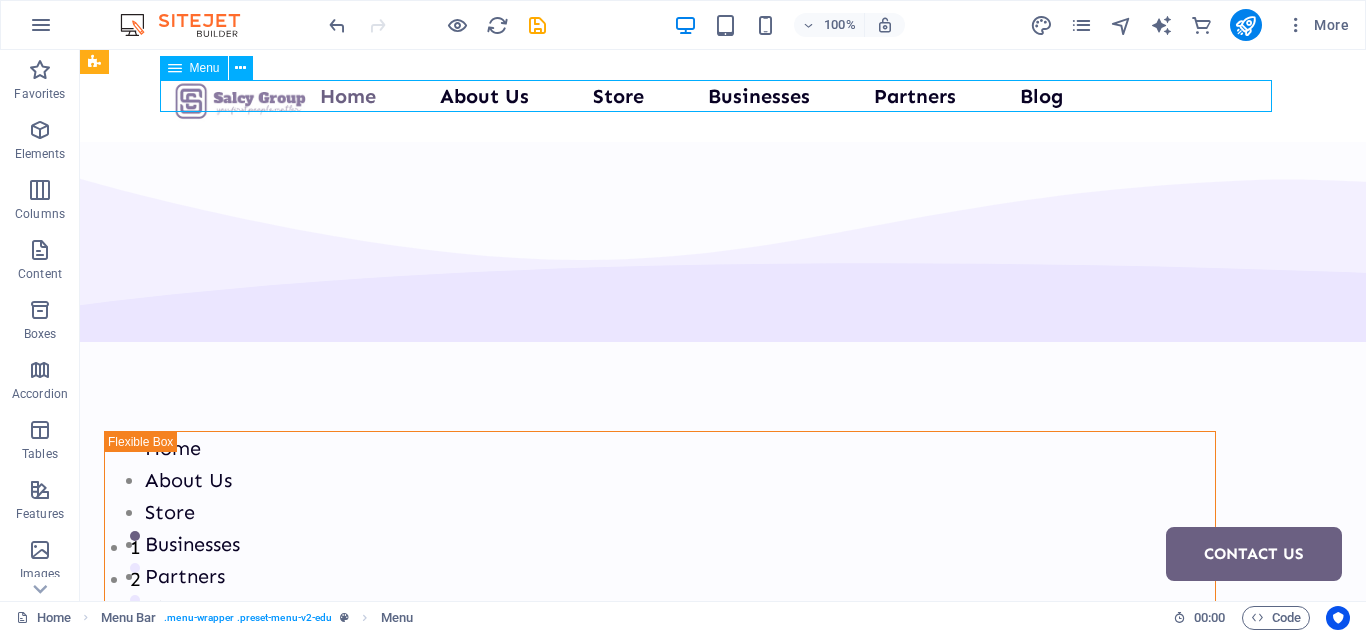 click on "Home About Us Store Businesses Partners Blog Contact Us" at bounding box center (723, 96) 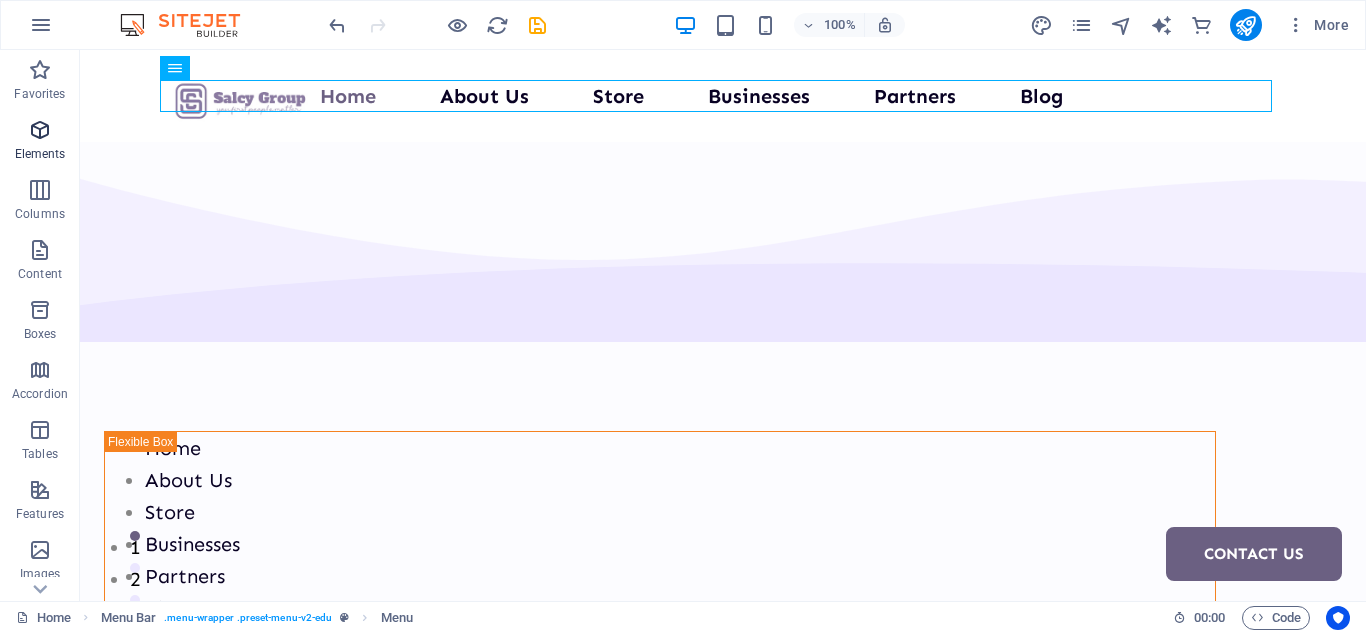click on "Elements" at bounding box center [40, 142] 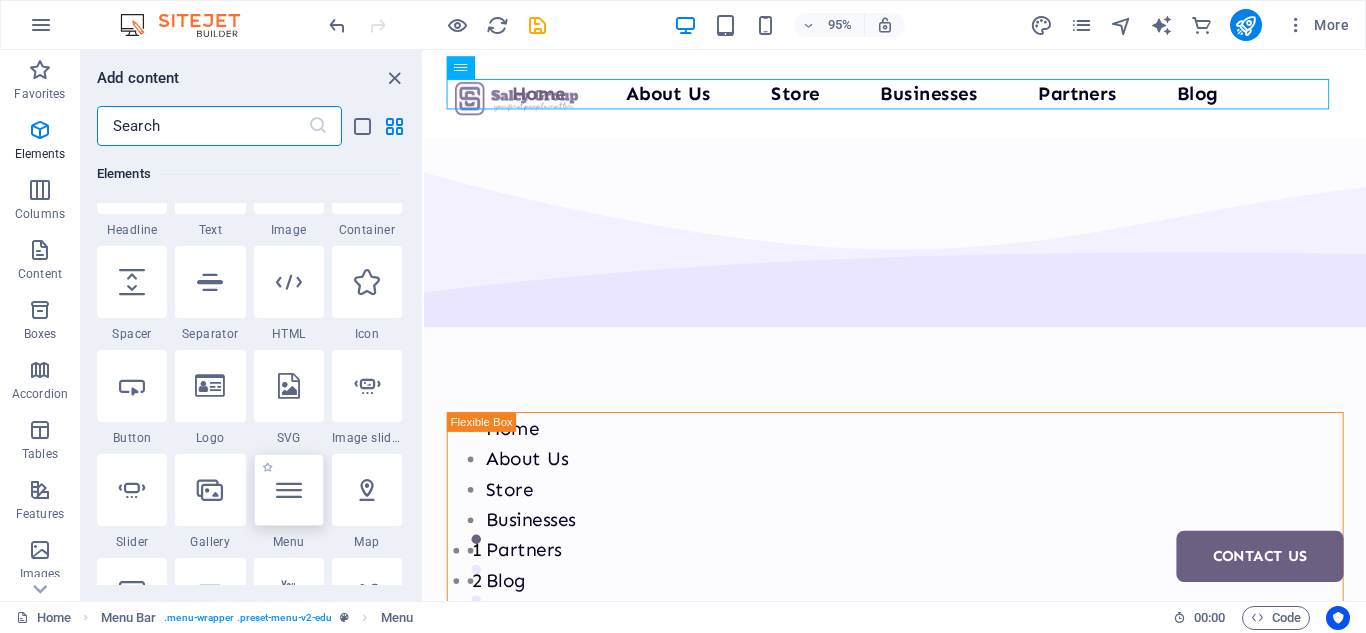 scroll, scrollTop: 374, scrollLeft: 0, axis: vertical 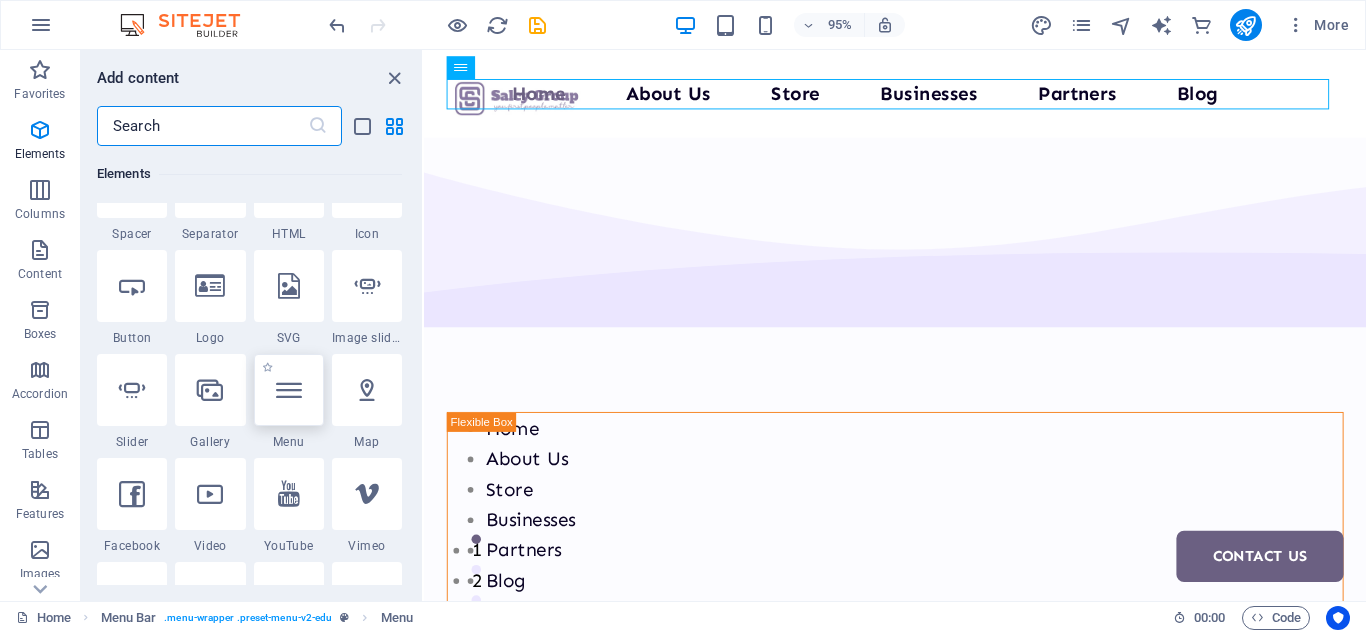 click at bounding box center [289, 390] 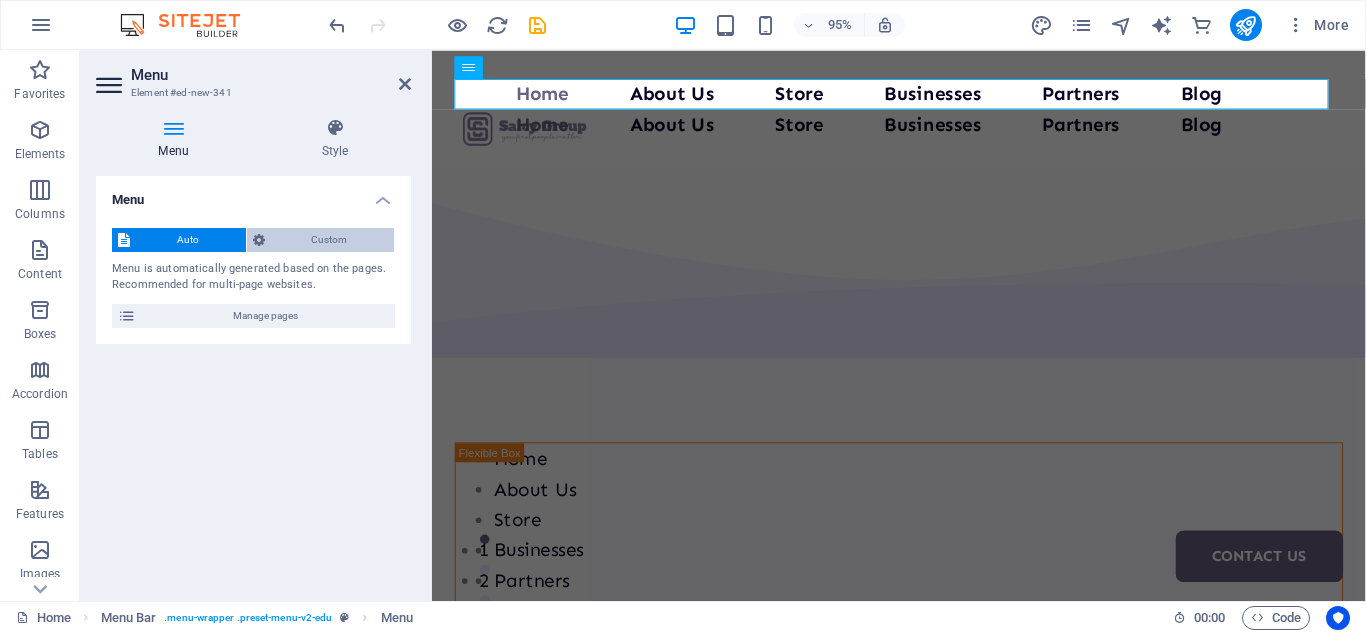 click on "Custom" at bounding box center (330, 240) 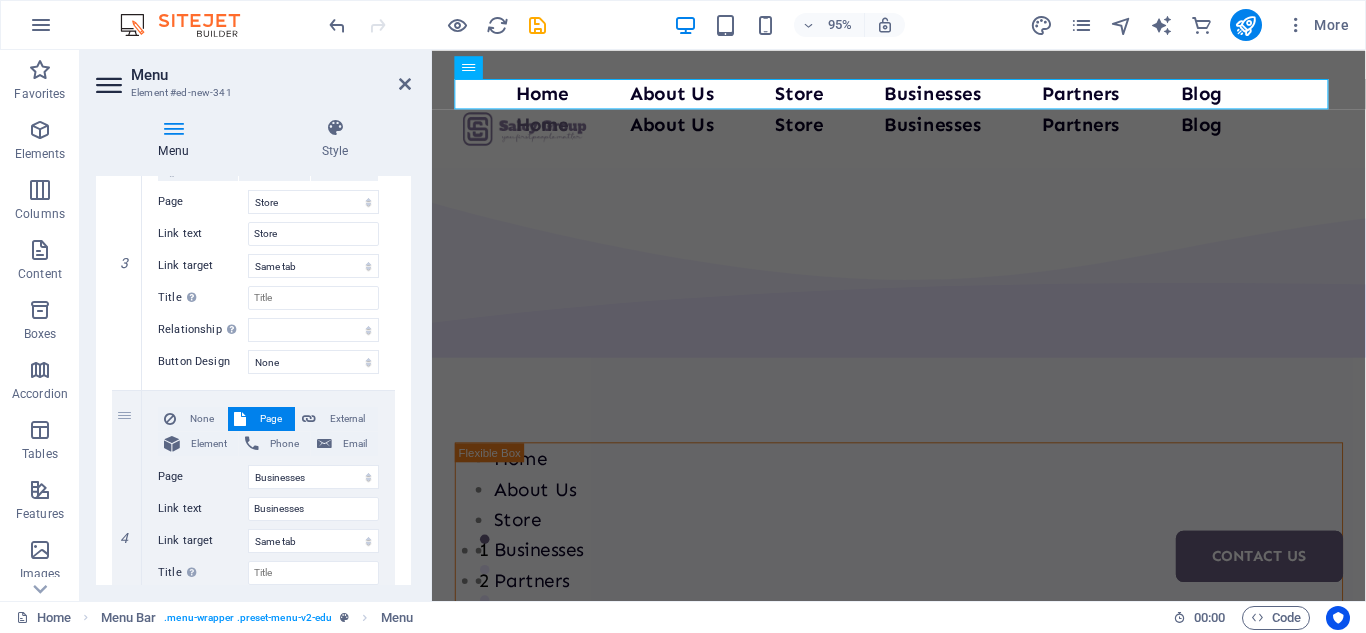 scroll, scrollTop: 1000, scrollLeft: 0, axis: vertical 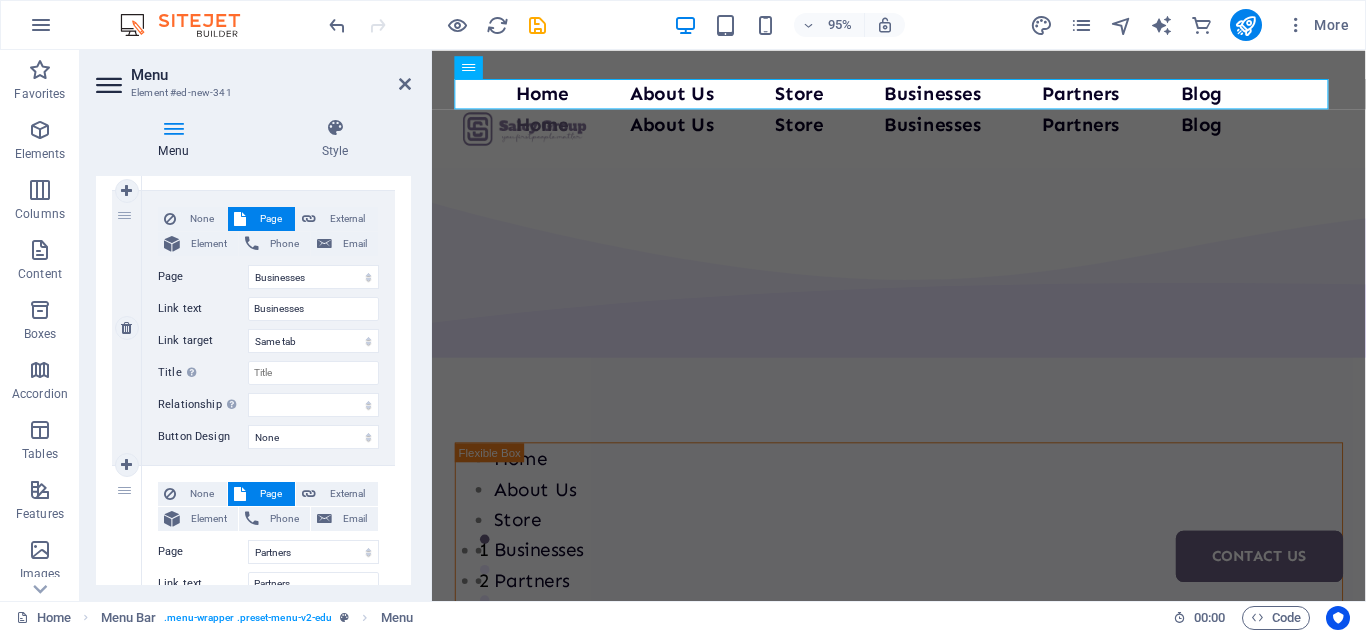 click on "4" at bounding box center [127, 328] 